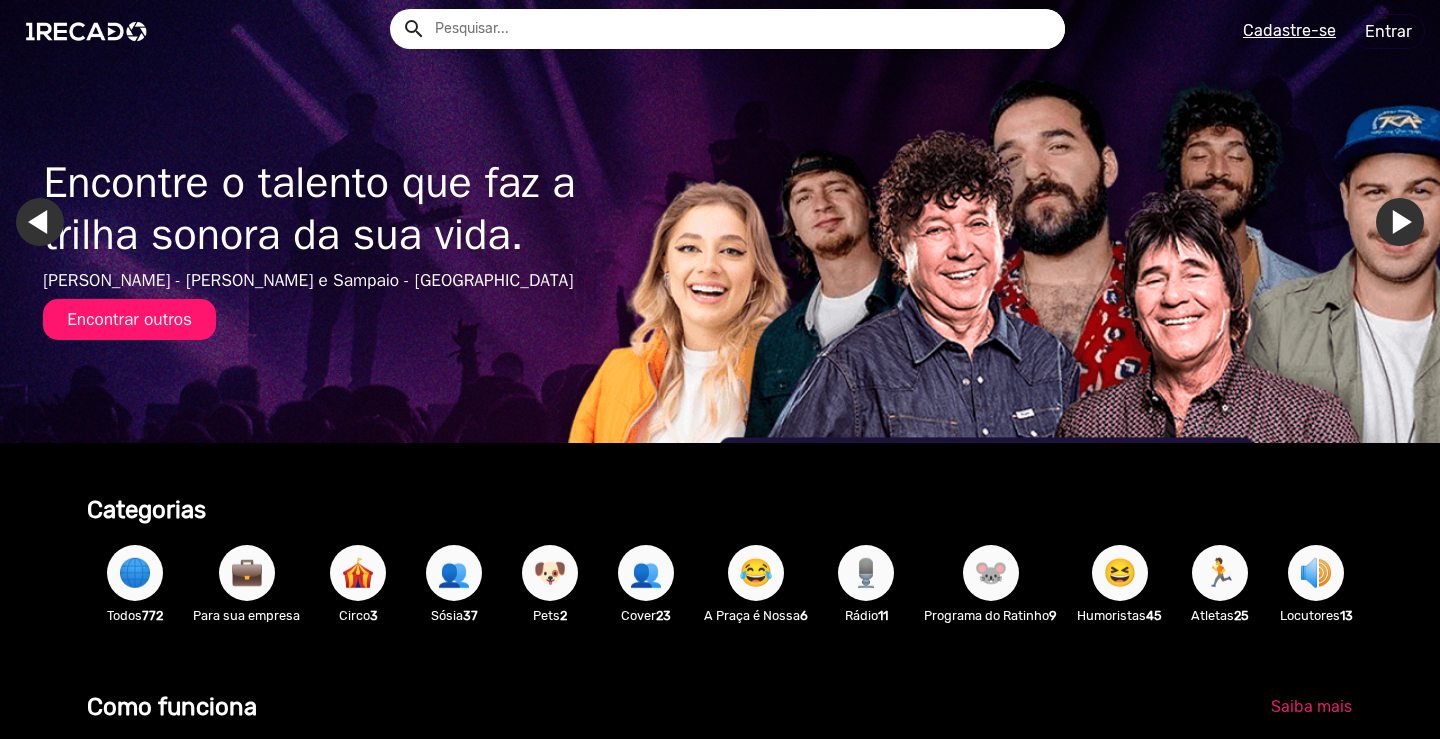 scroll, scrollTop: 0, scrollLeft: 0, axis: both 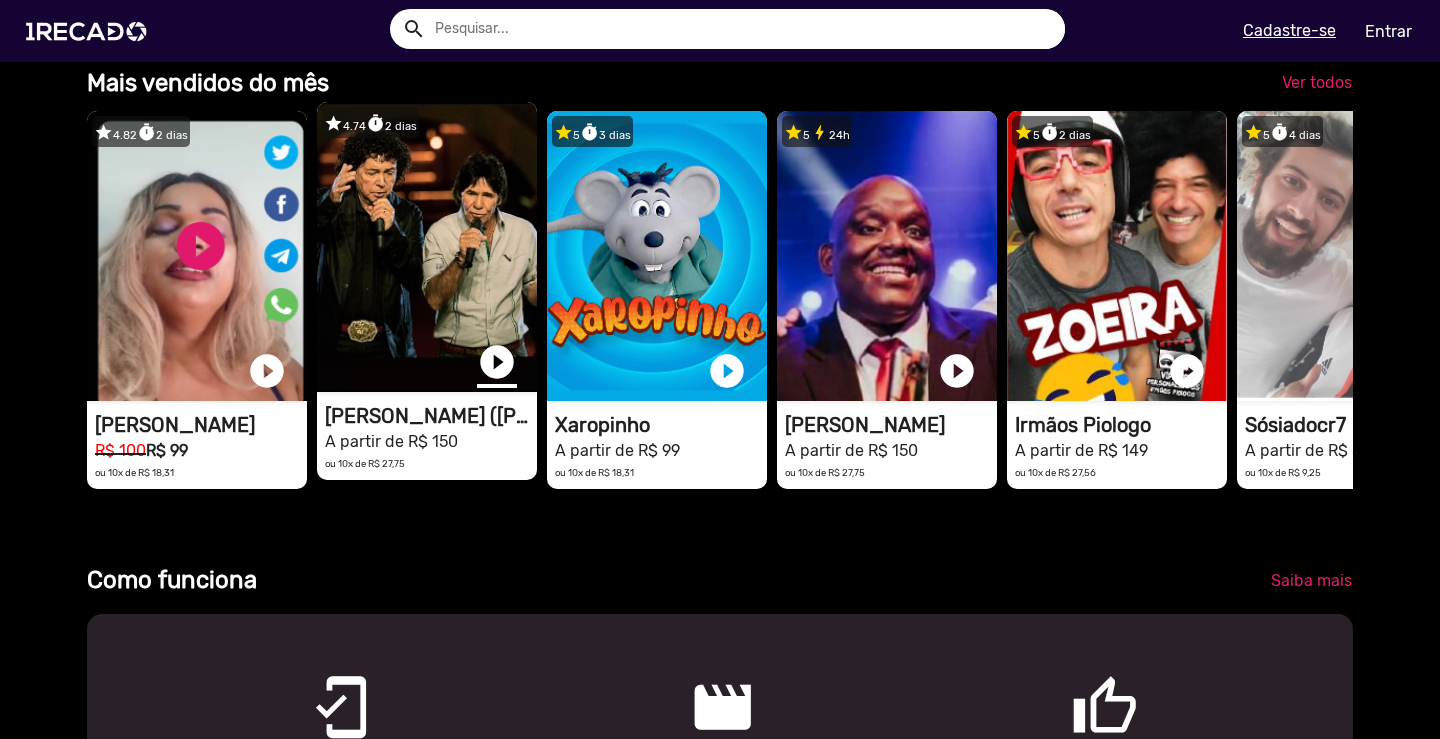 click on "play_circle_filled" at bounding box center (497, 362) 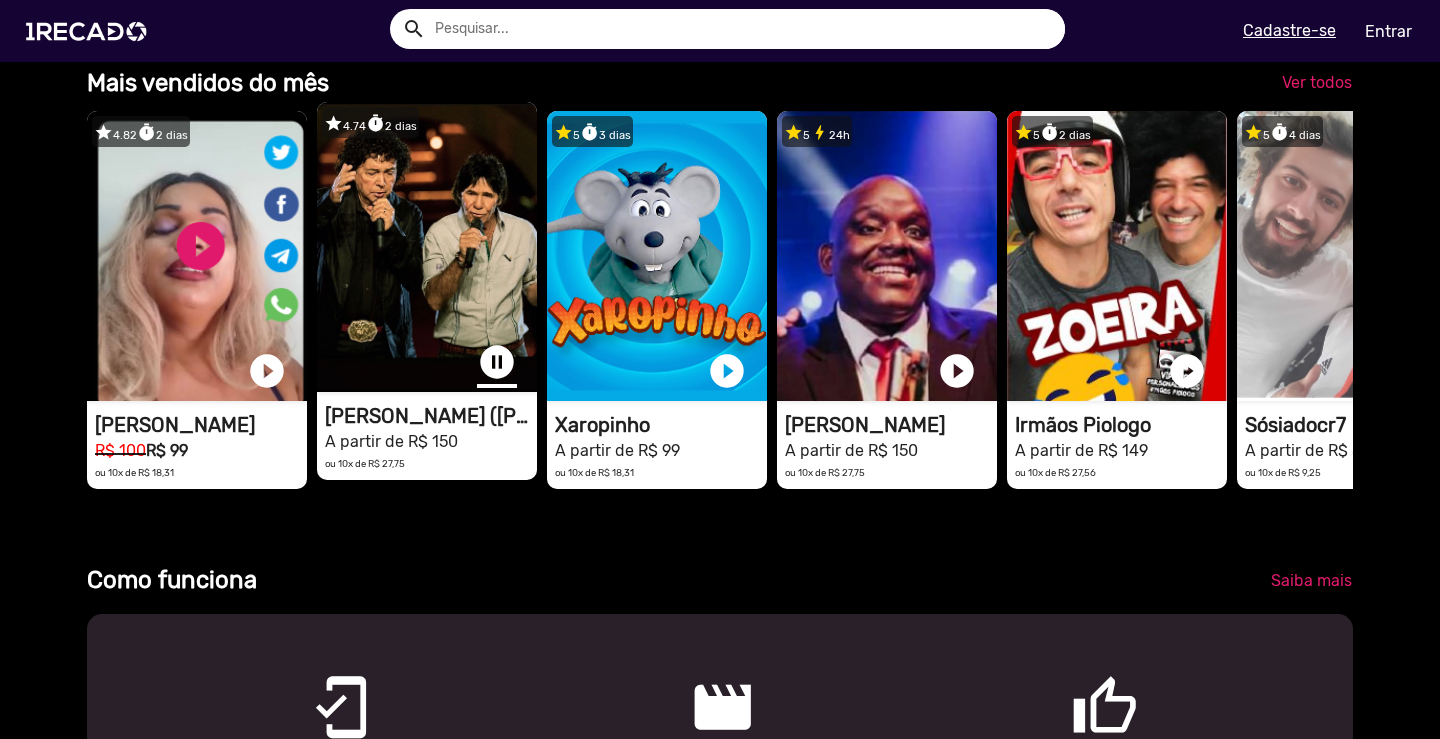 scroll, scrollTop: 0, scrollLeft: 4275, axis: horizontal 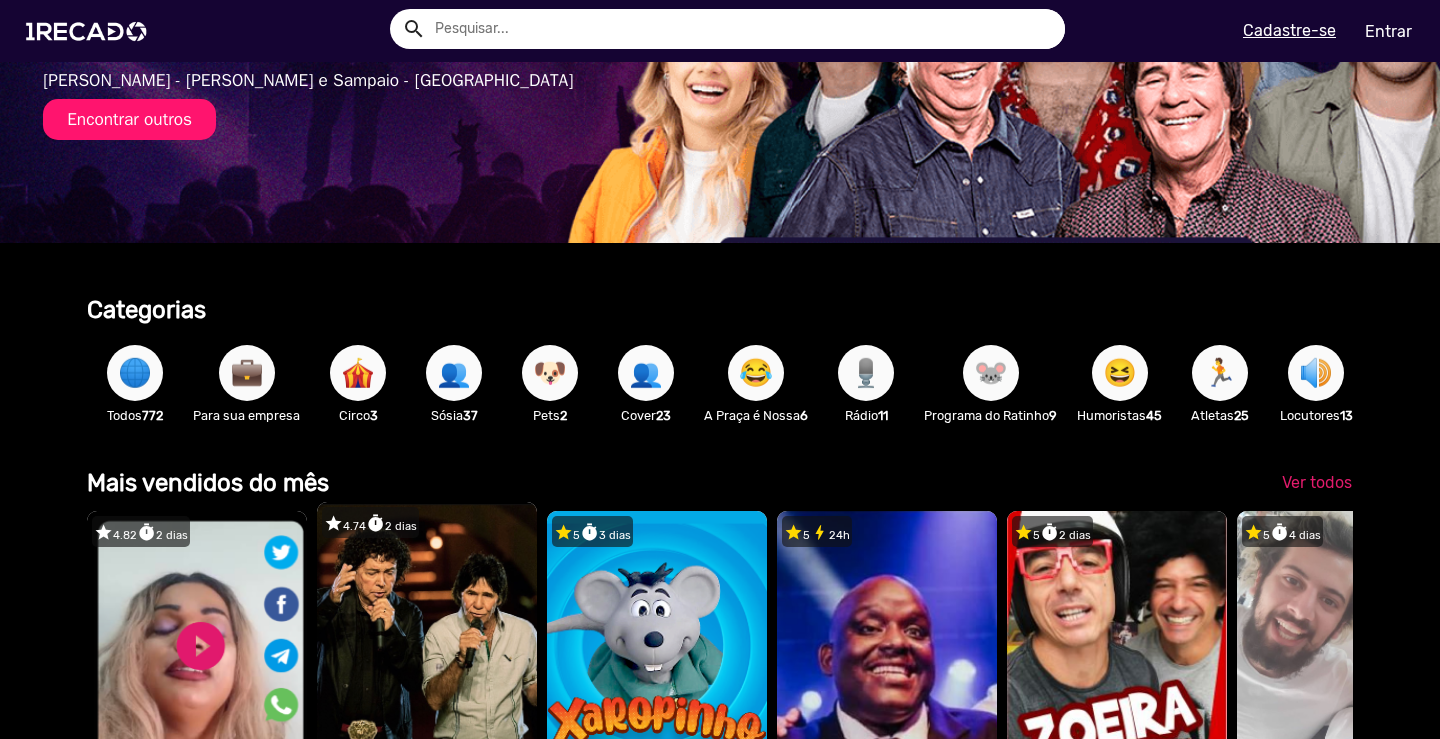 click on "Encontrar outros" at bounding box center [129, 119] 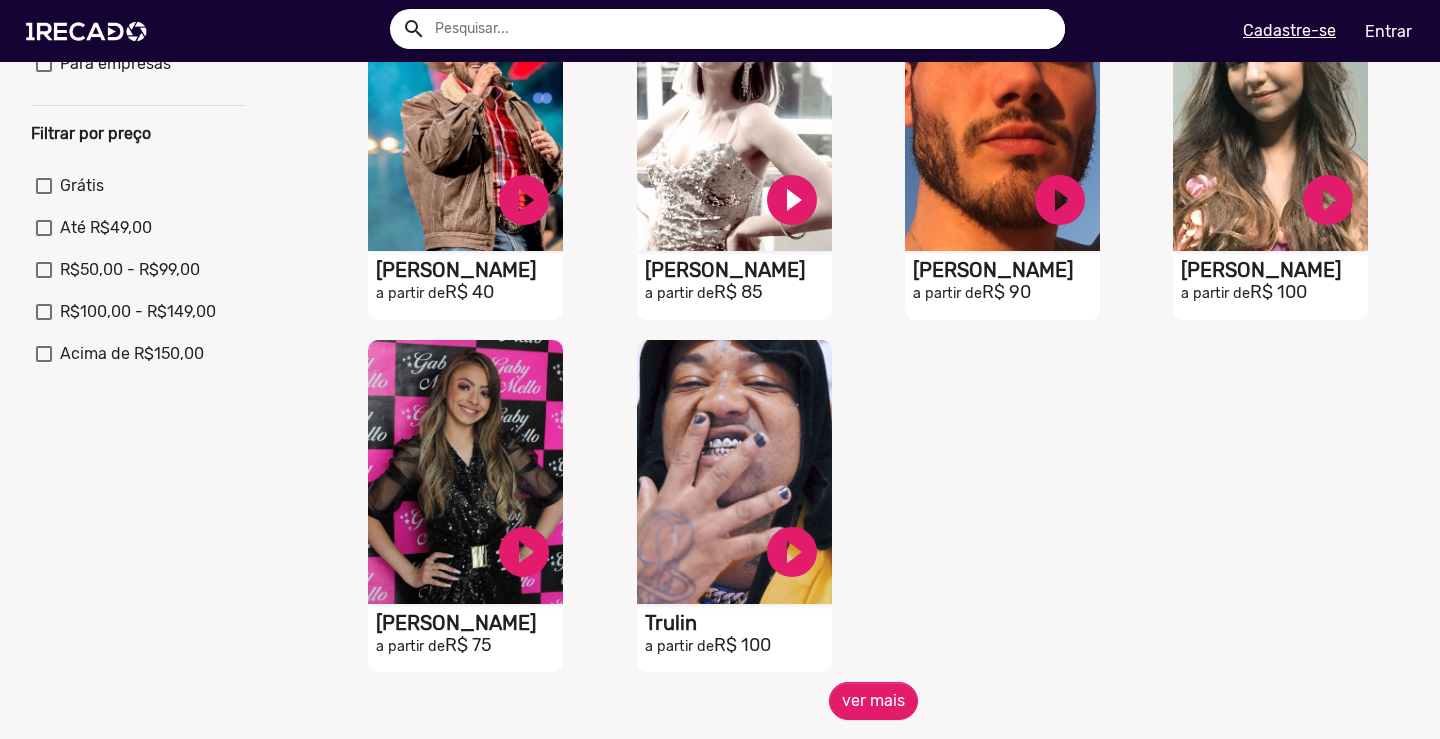 scroll, scrollTop: 800, scrollLeft: 0, axis: vertical 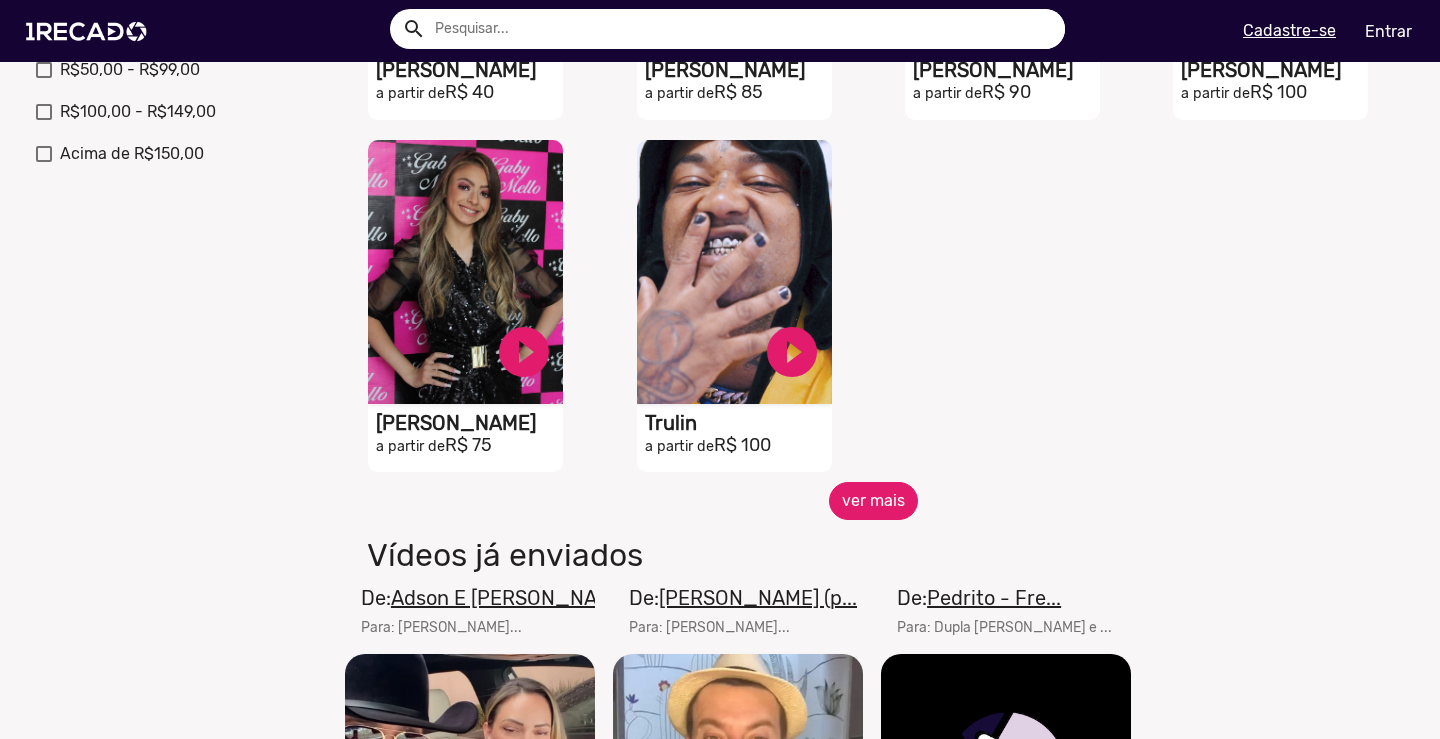 click on "ver mais" 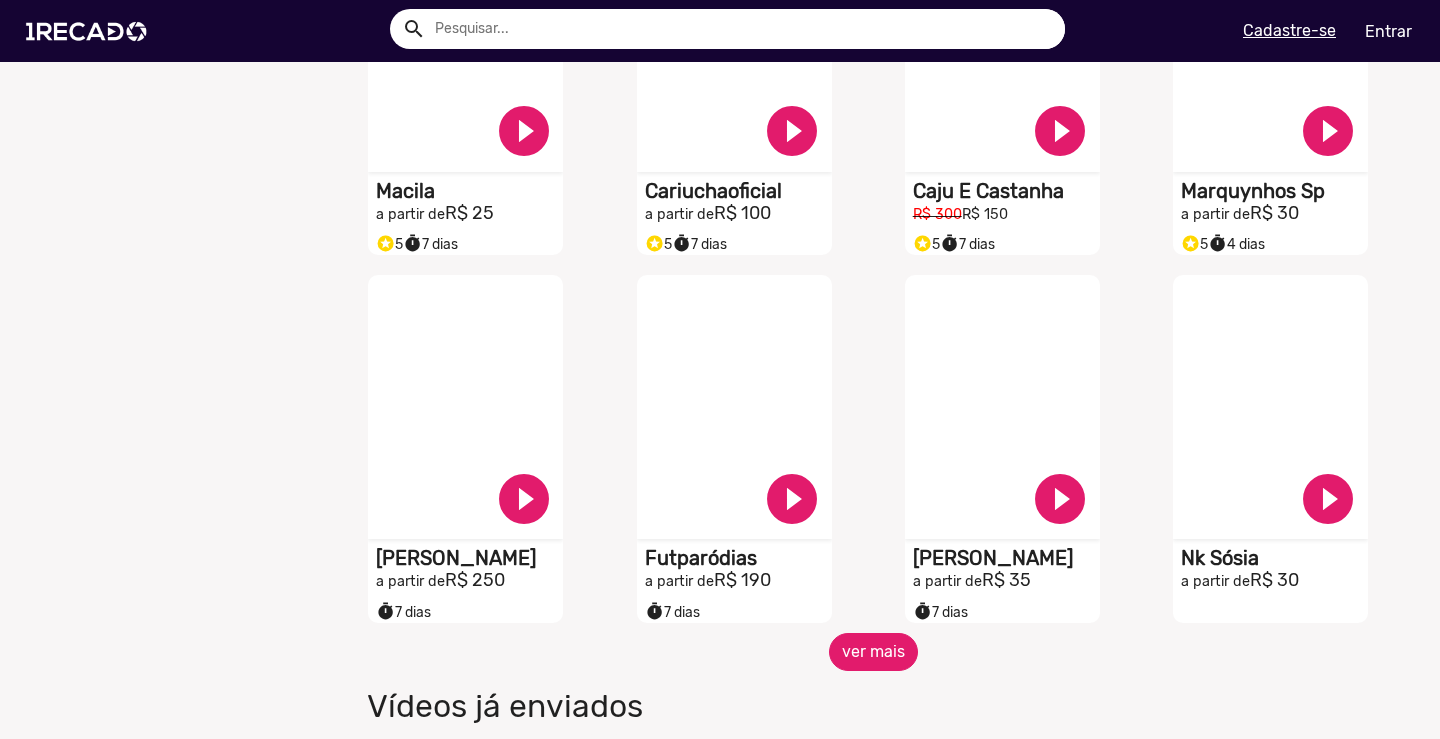 scroll, scrollTop: 1600, scrollLeft: 0, axis: vertical 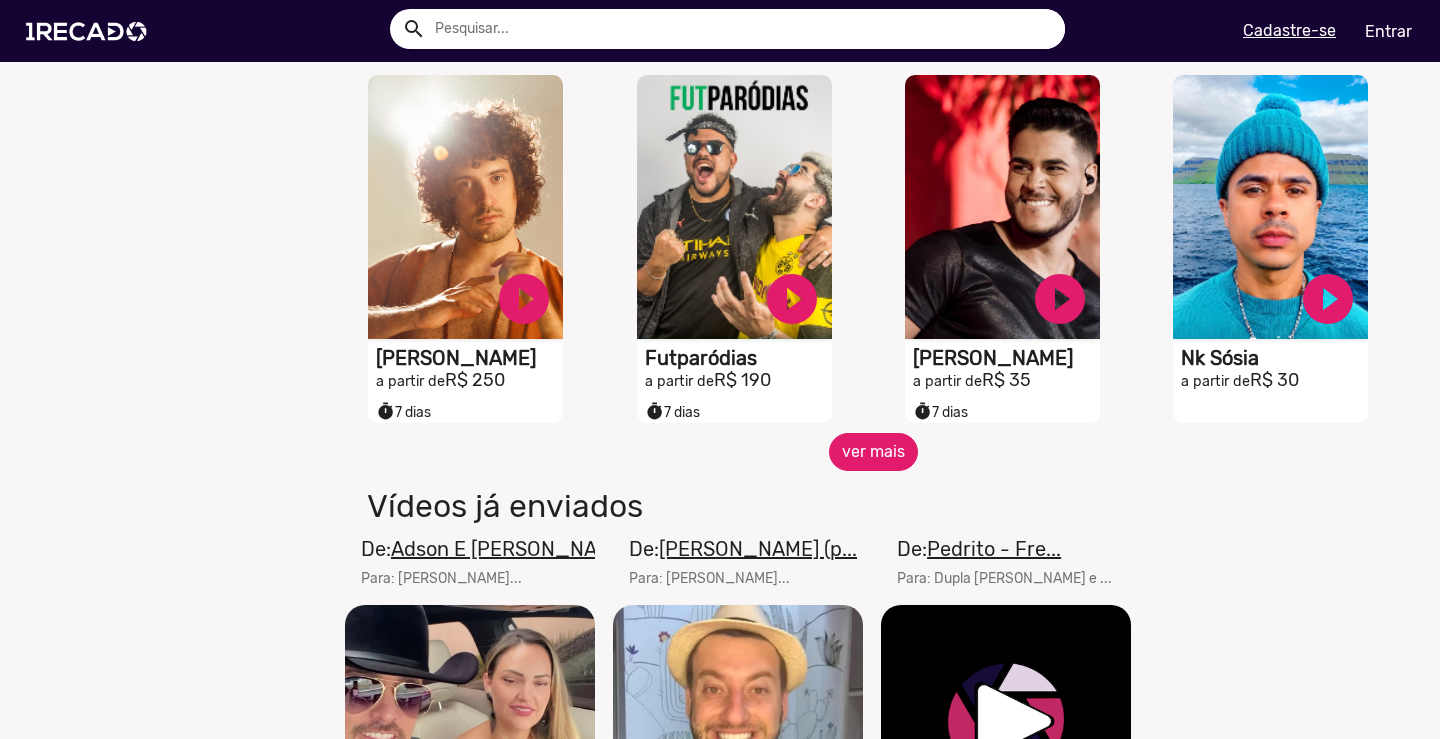 click on "ver mais" 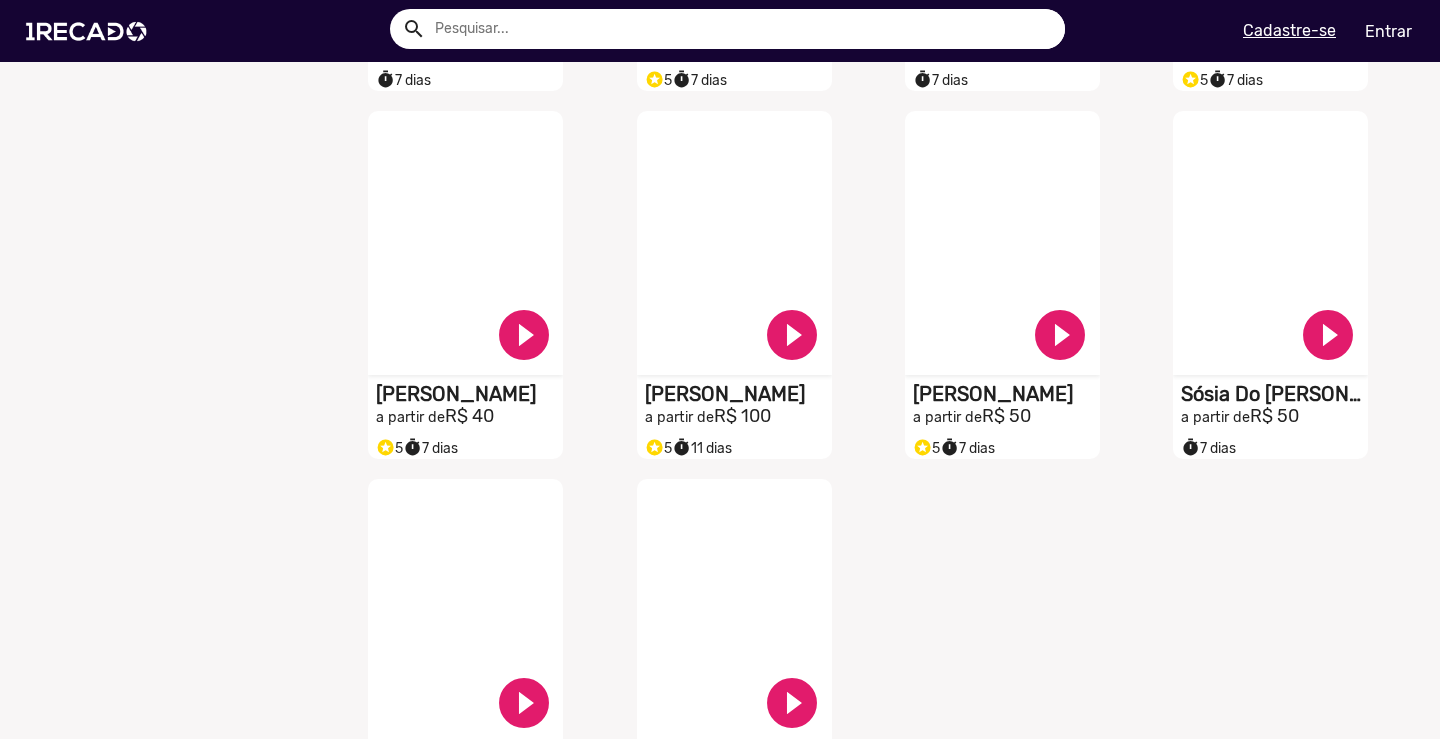 scroll, scrollTop: 2600, scrollLeft: 0, axis: vertical 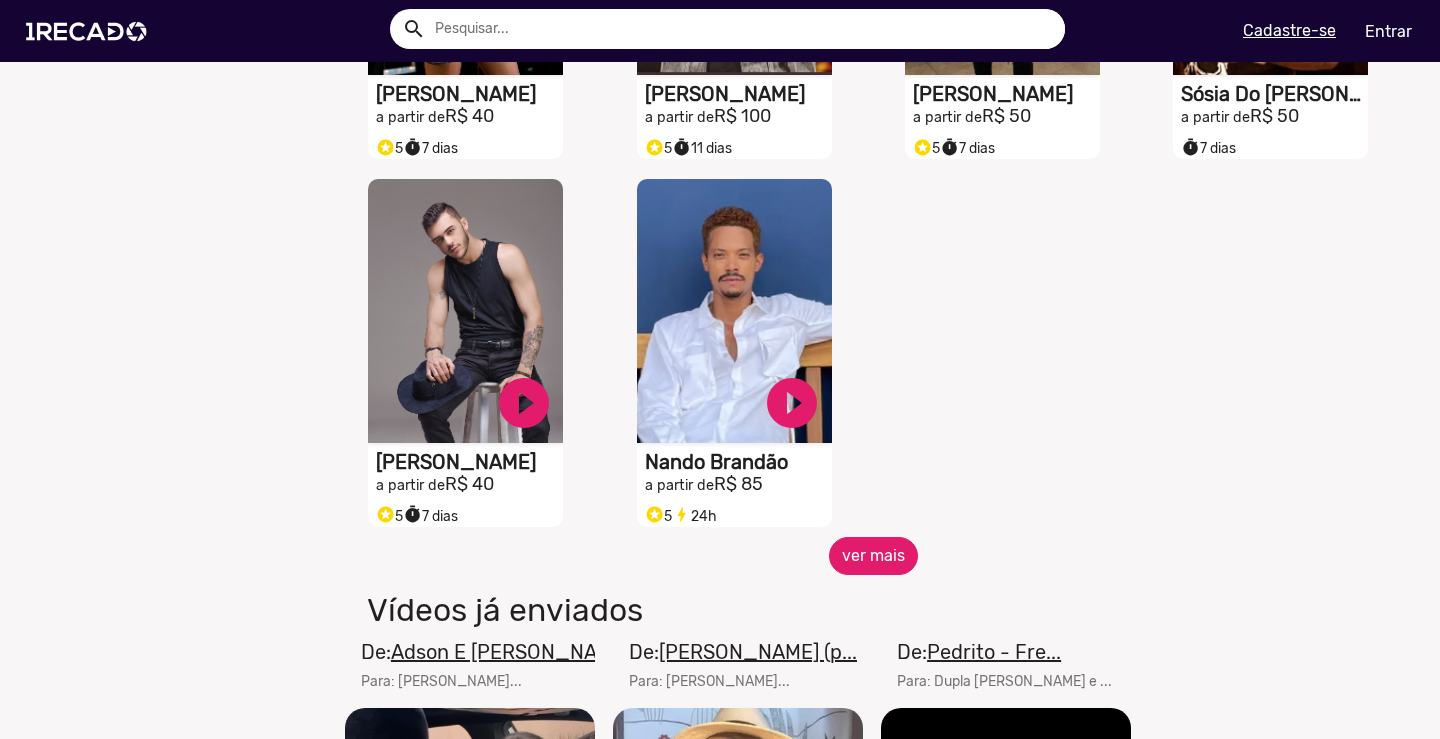 click on "ver mais" 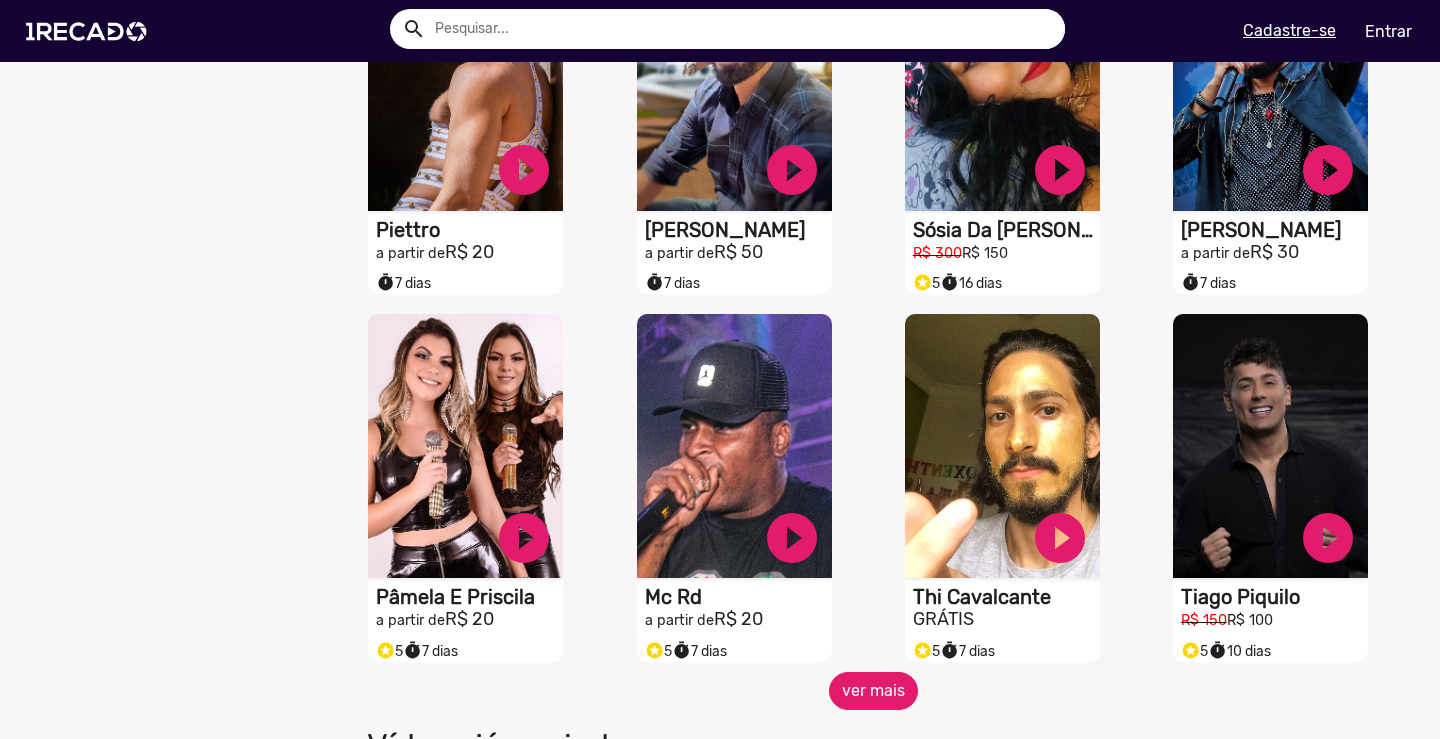 scroll, scrollTop: 3500, scrollLeft: 0, axis: vertical 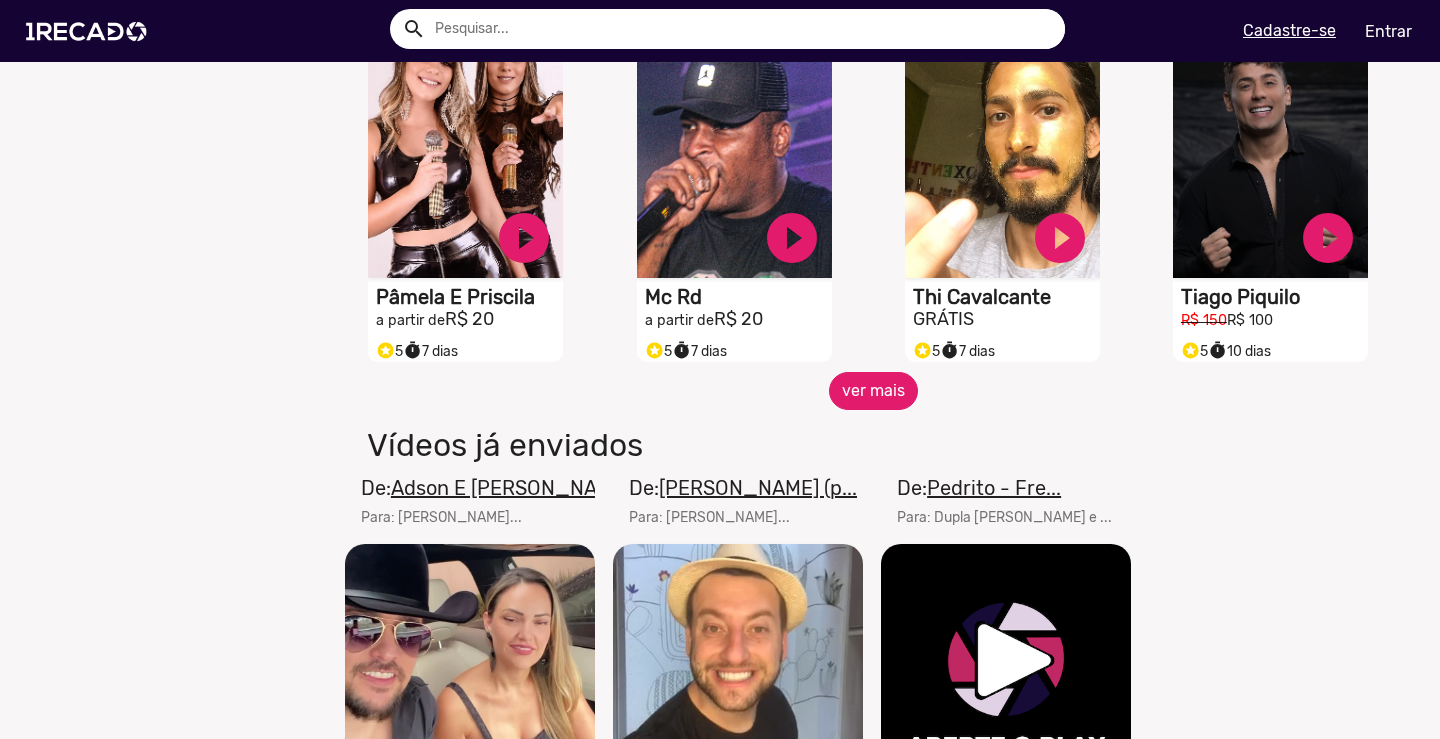click on "ver mais" 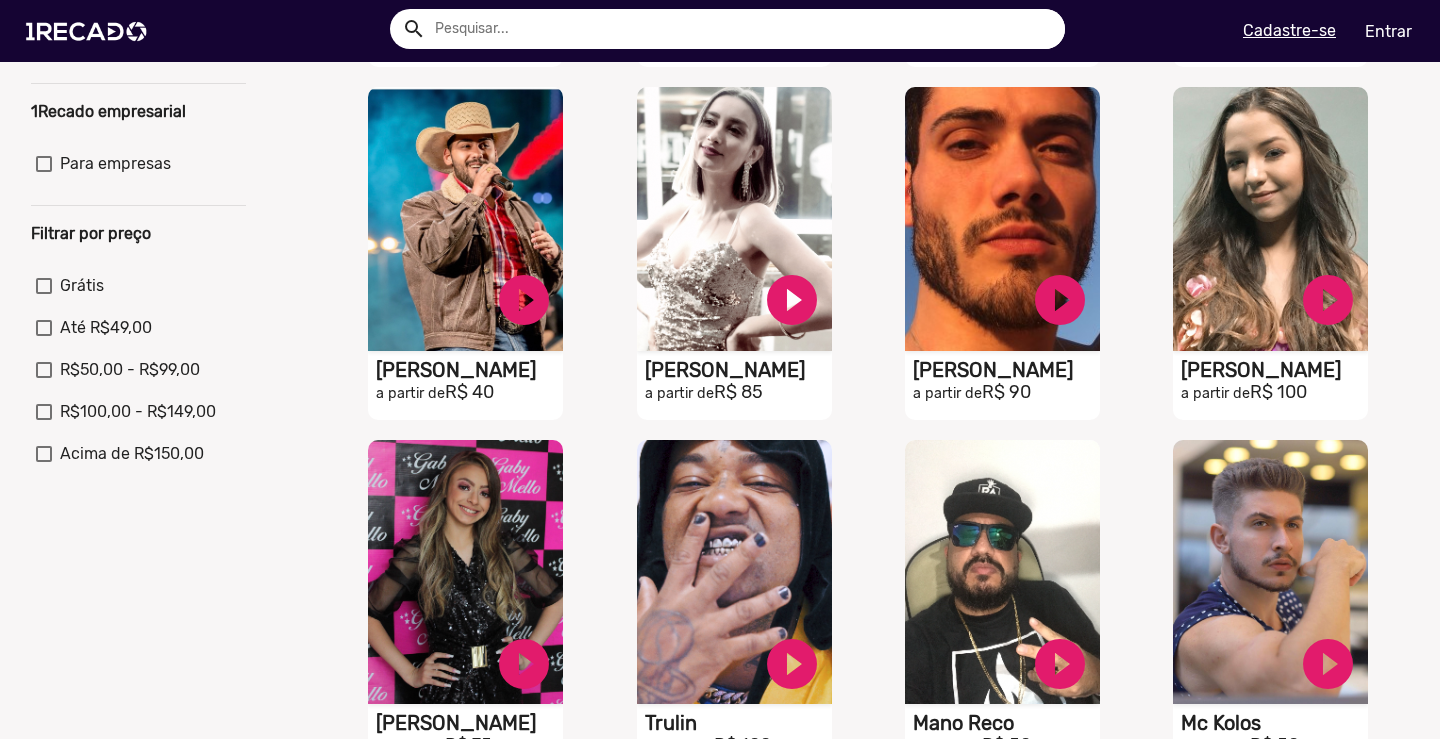 scroll, scrollTop: 400, scrollLeft: 0, axis: vertical 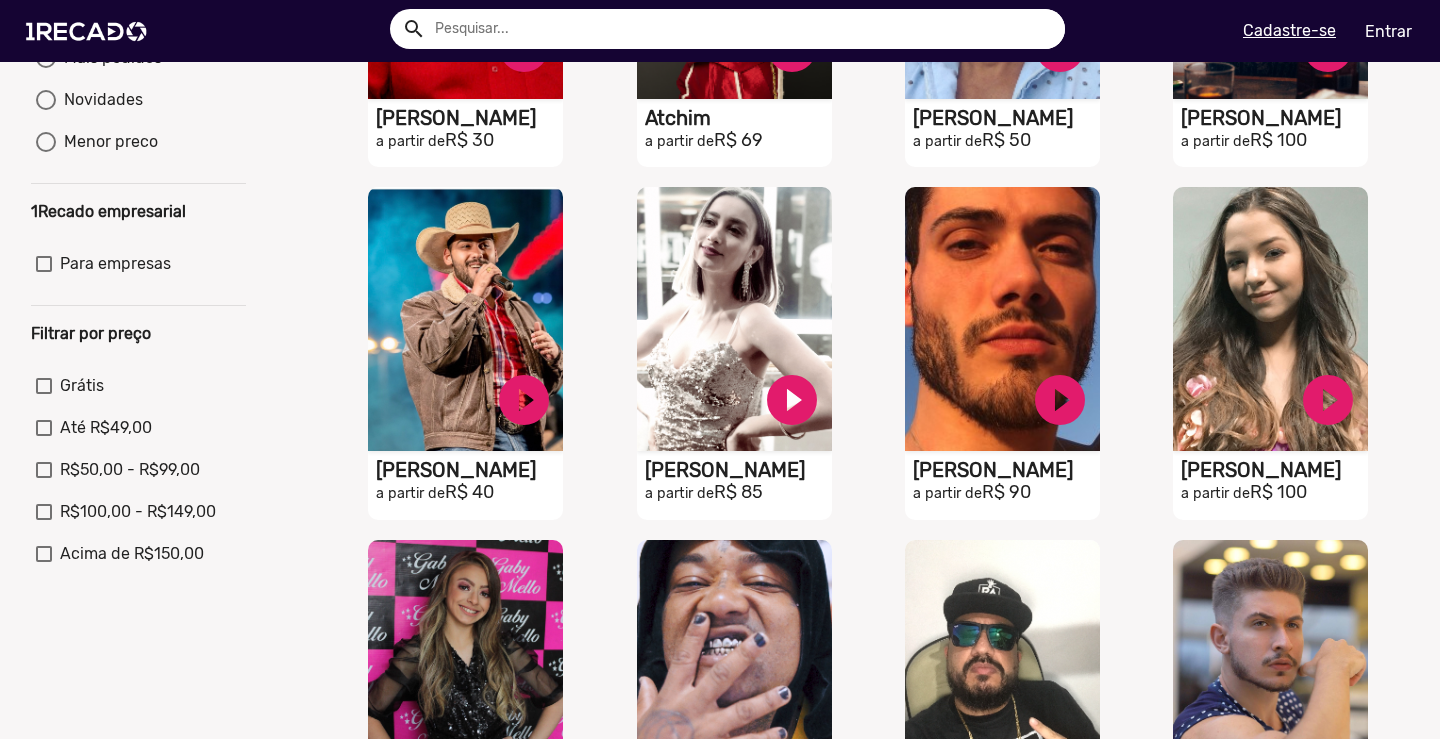 click on "R$100,00 - R$149,00" at bounding box center (138, 512) 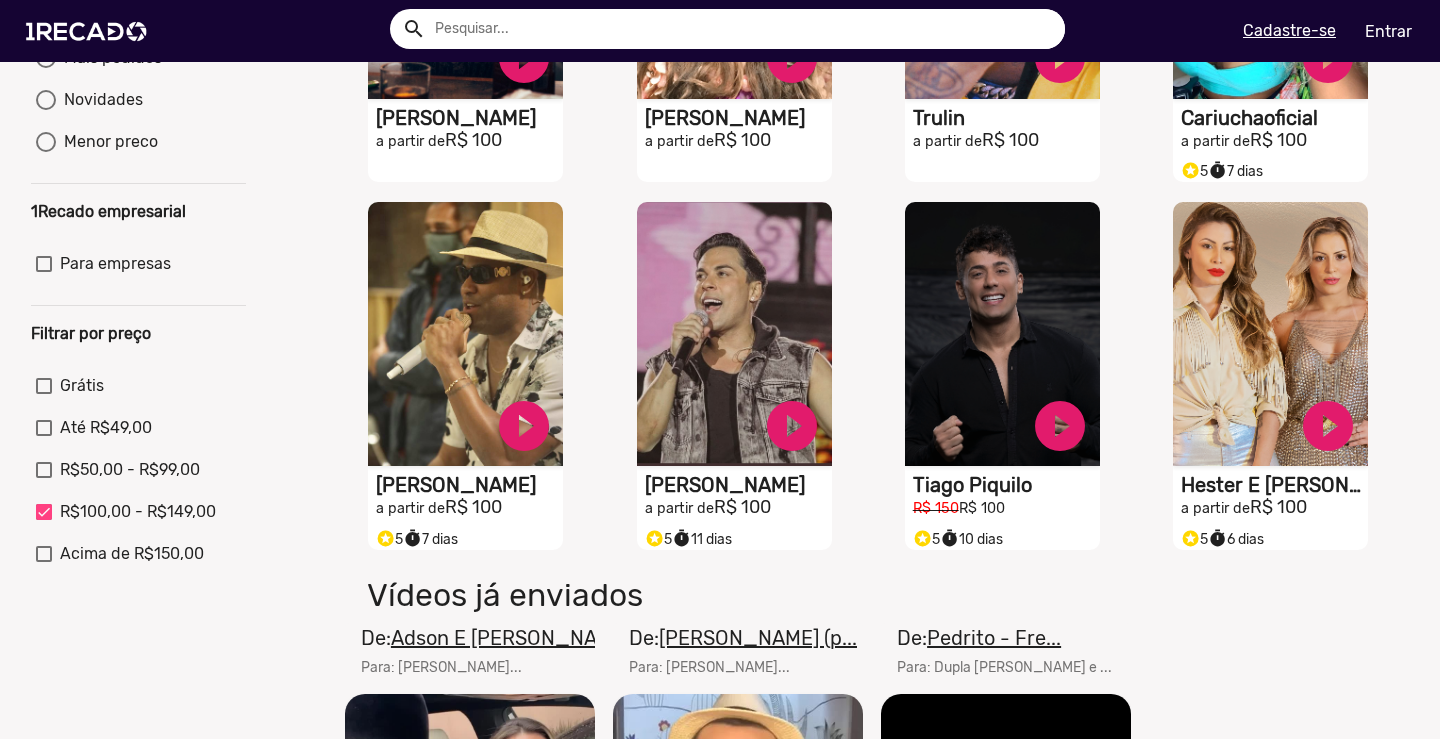 click on "Acima de R$150,00" at bounding box center [132, 554] 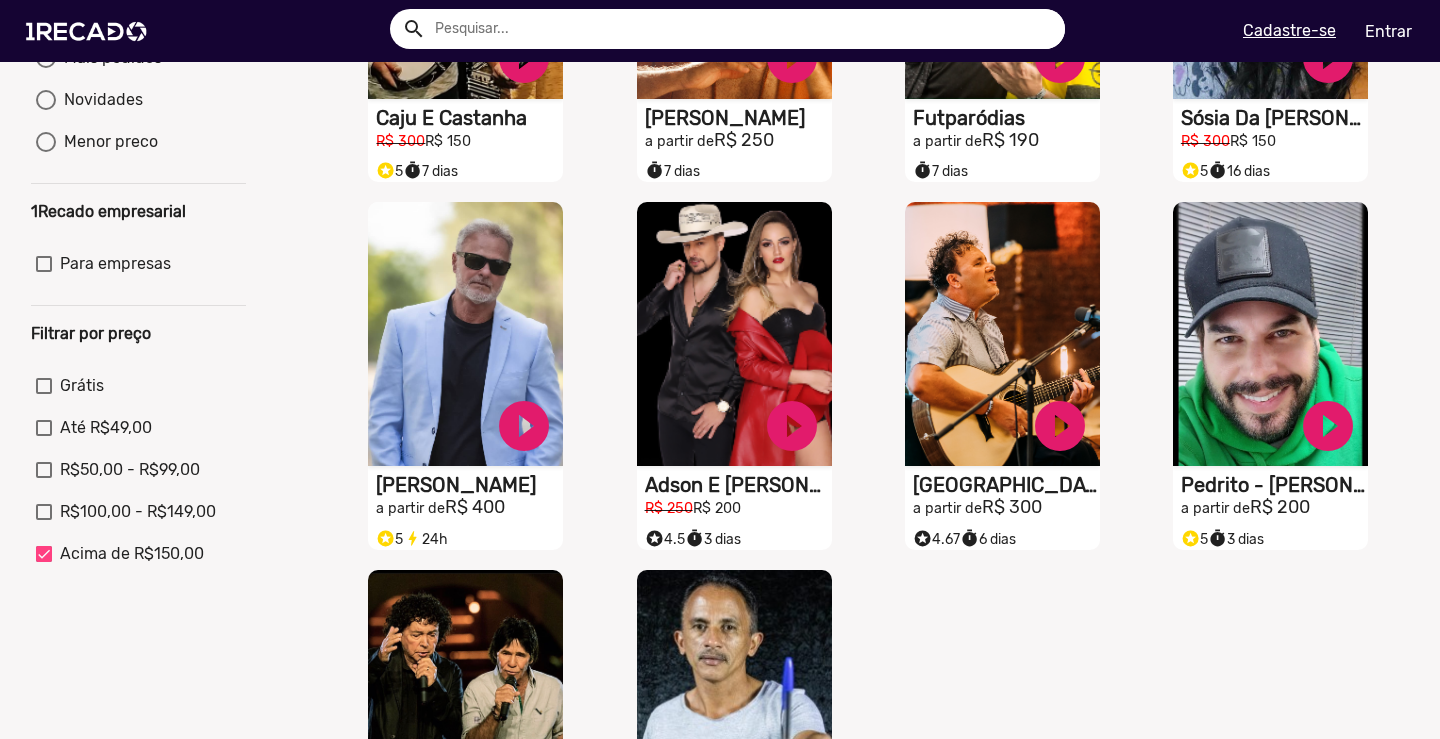 click on "R$100,00 - R$149,00" at bounding box center (138, 512) 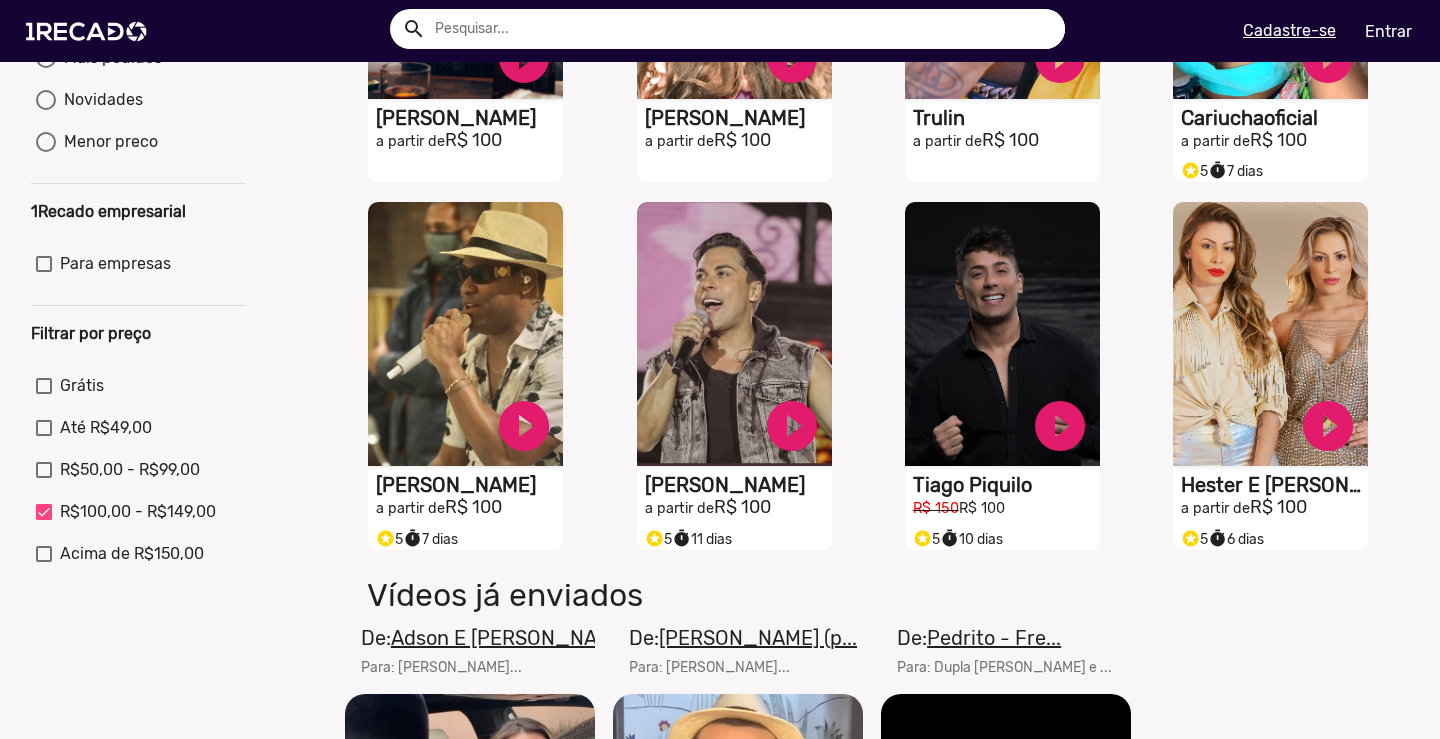click on "Acima de R$150,00" at bounding box center (132, 554) 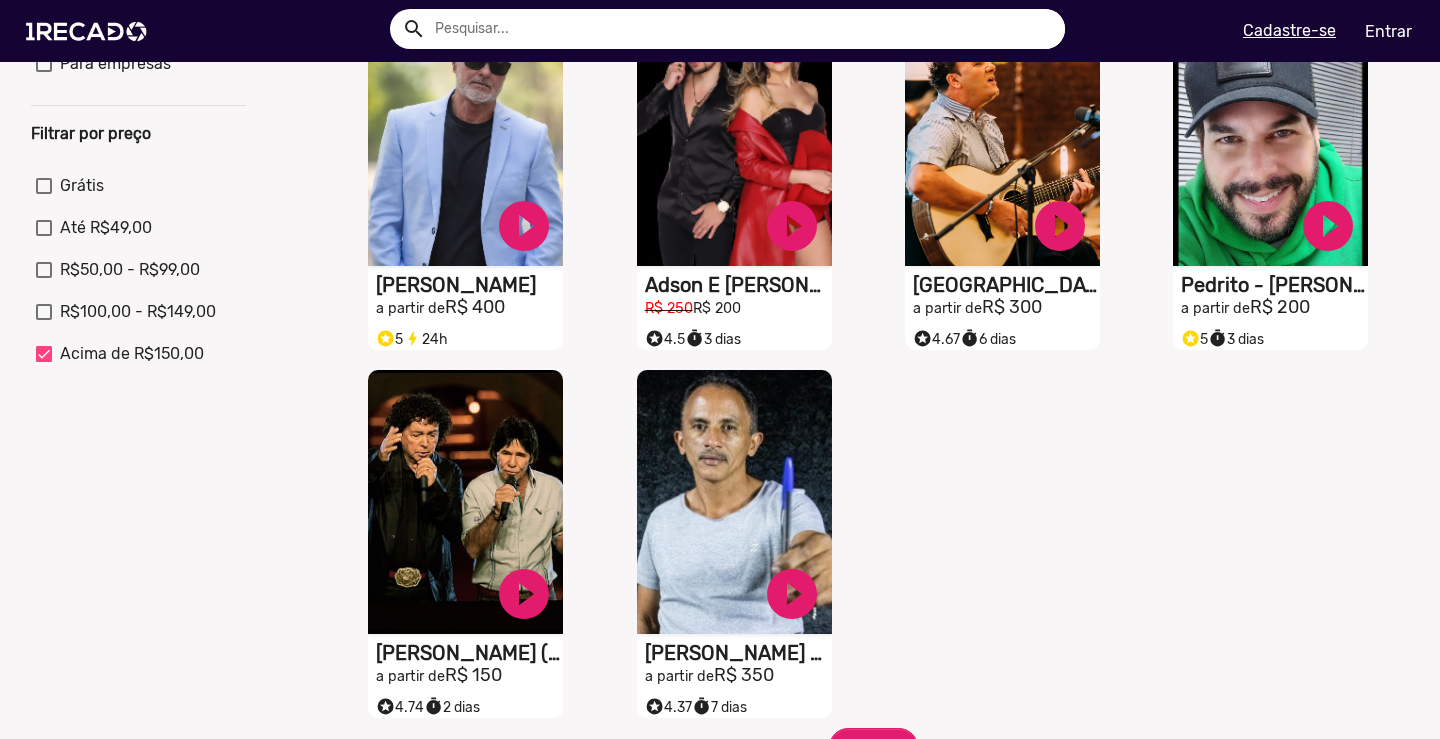 scroll, scrollTop: 500, scrollLeft: 0, axis: vertical 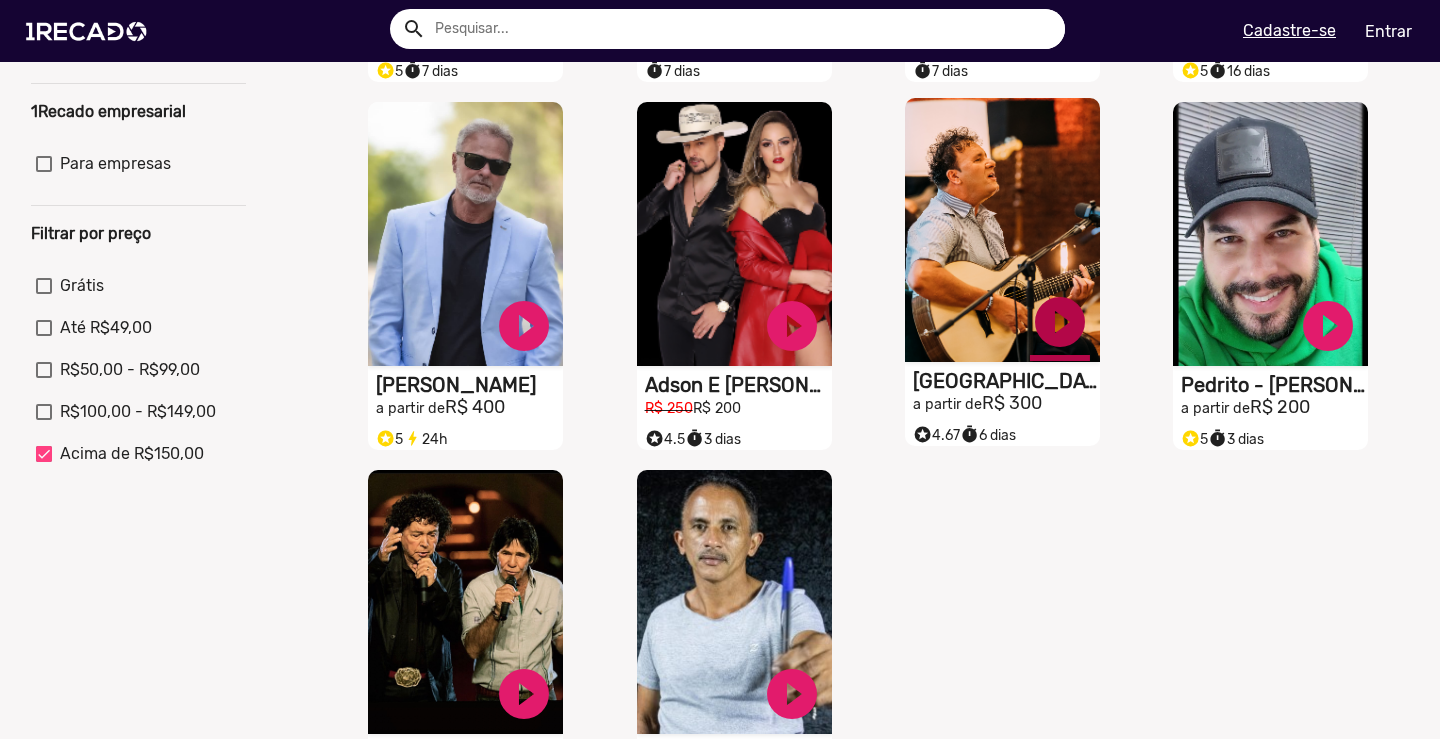 click on "play_circle_filled" at bounding box center (524, -42) 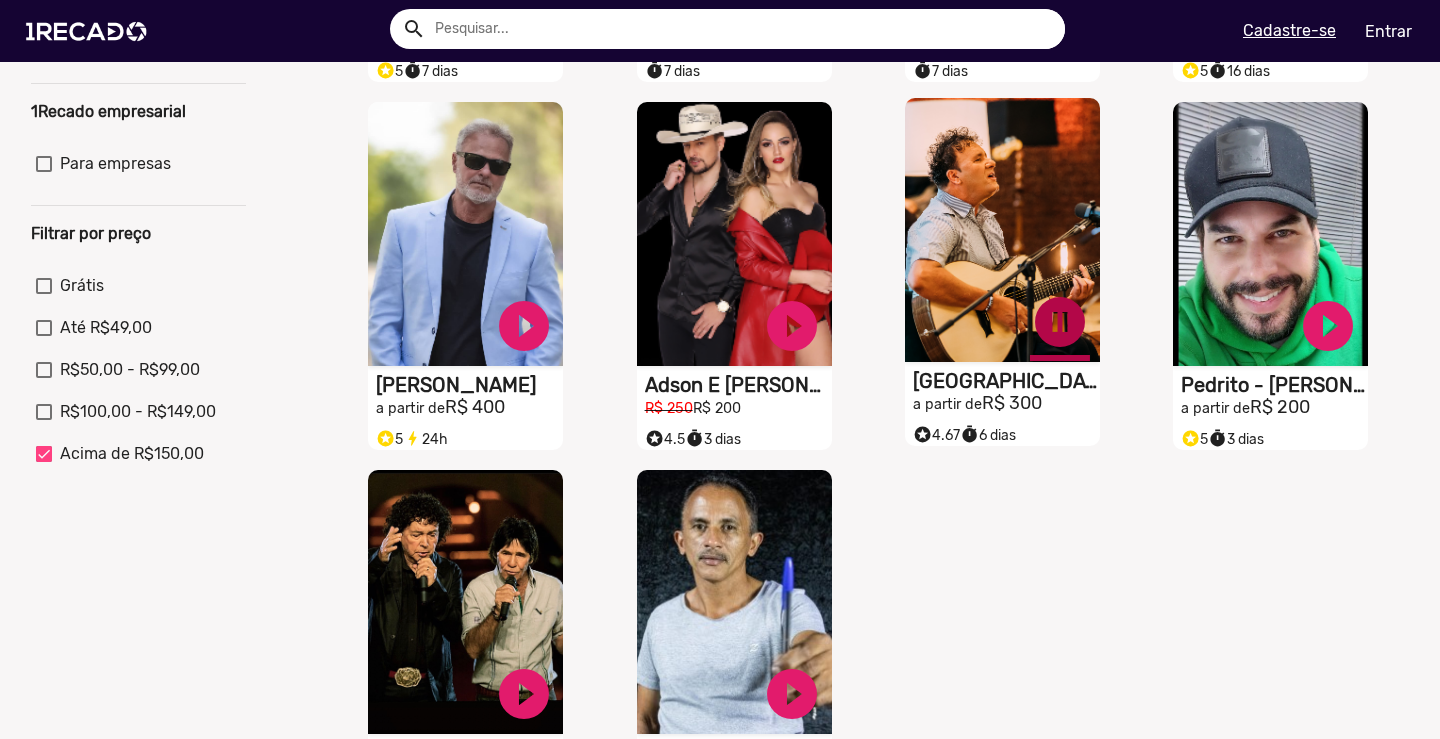 click on "pause_circle" at bounding box center [524, -42] 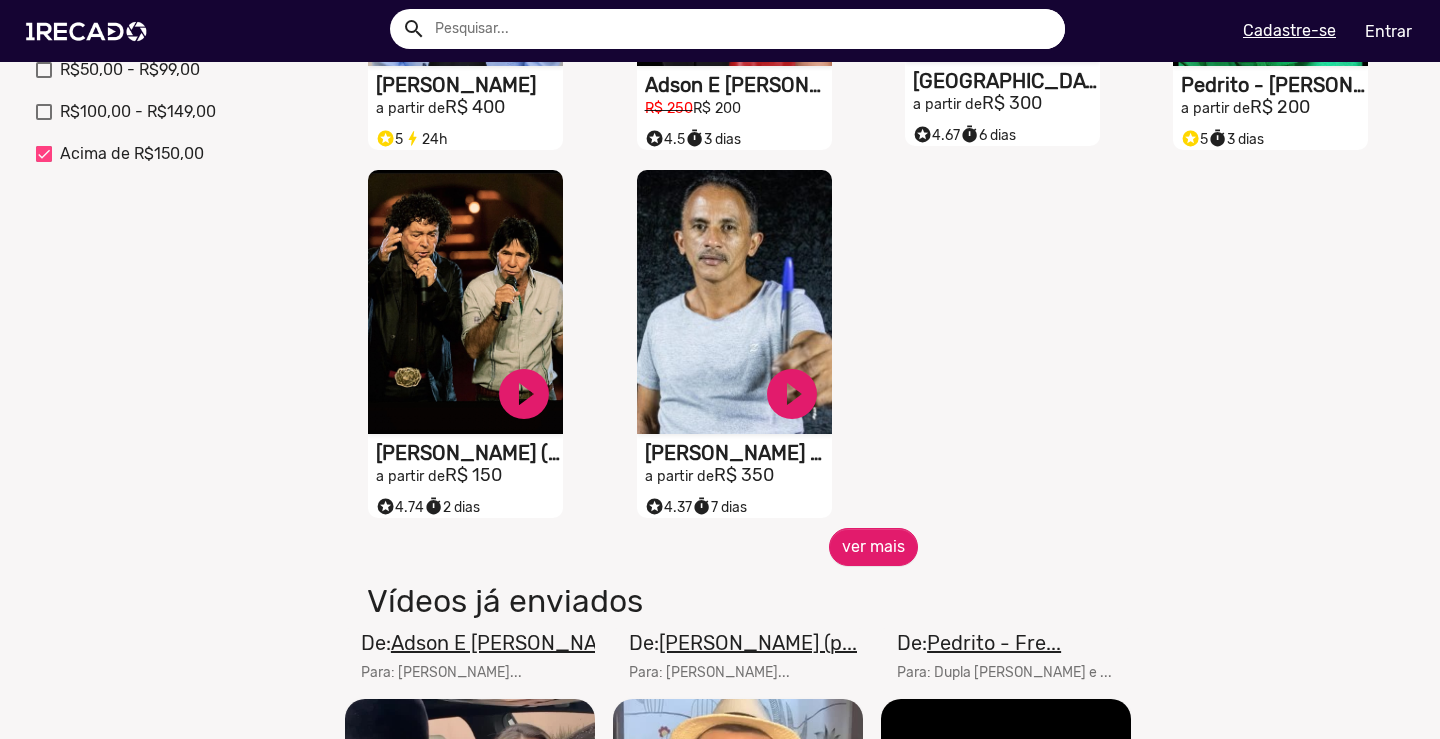 scroll, scrollTop: 1000, scrollLeft: 0, axis: vertical 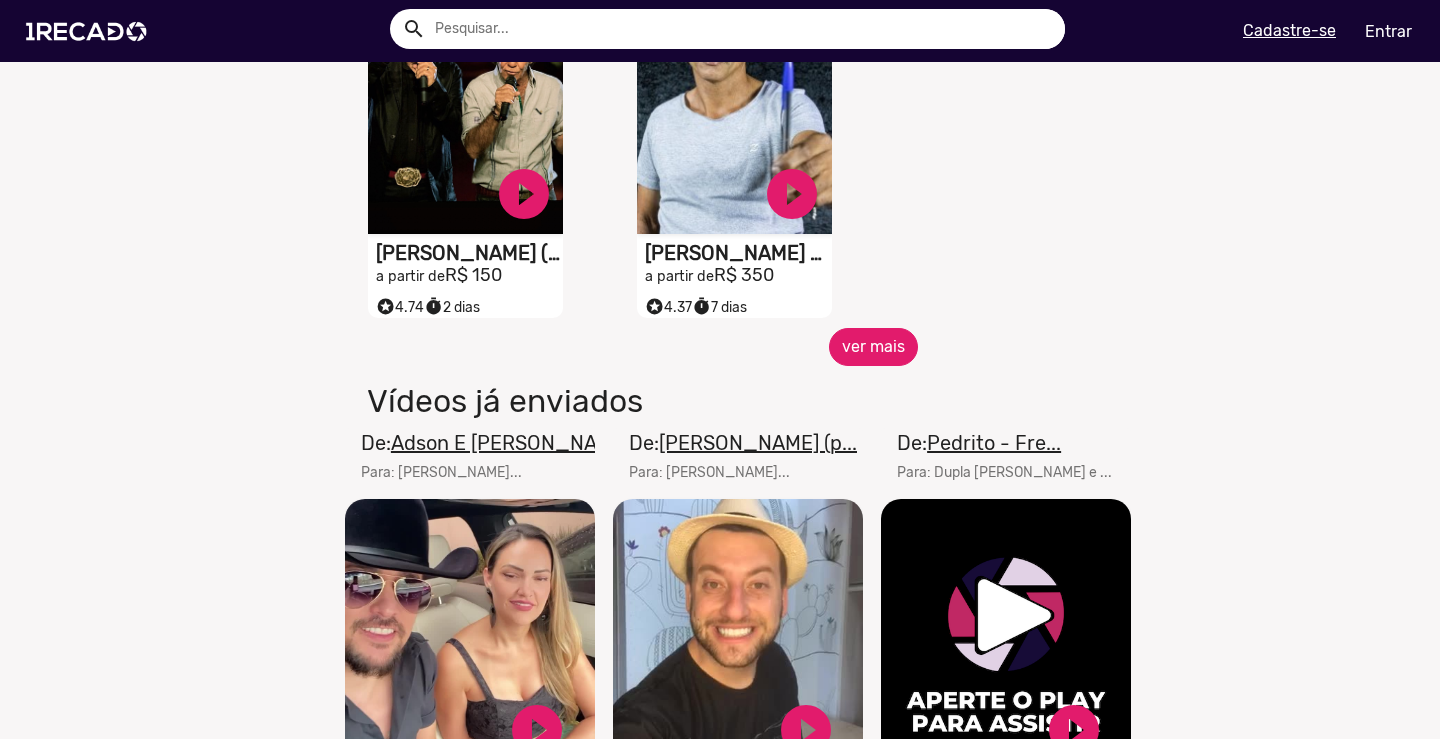 click on "ver mais" 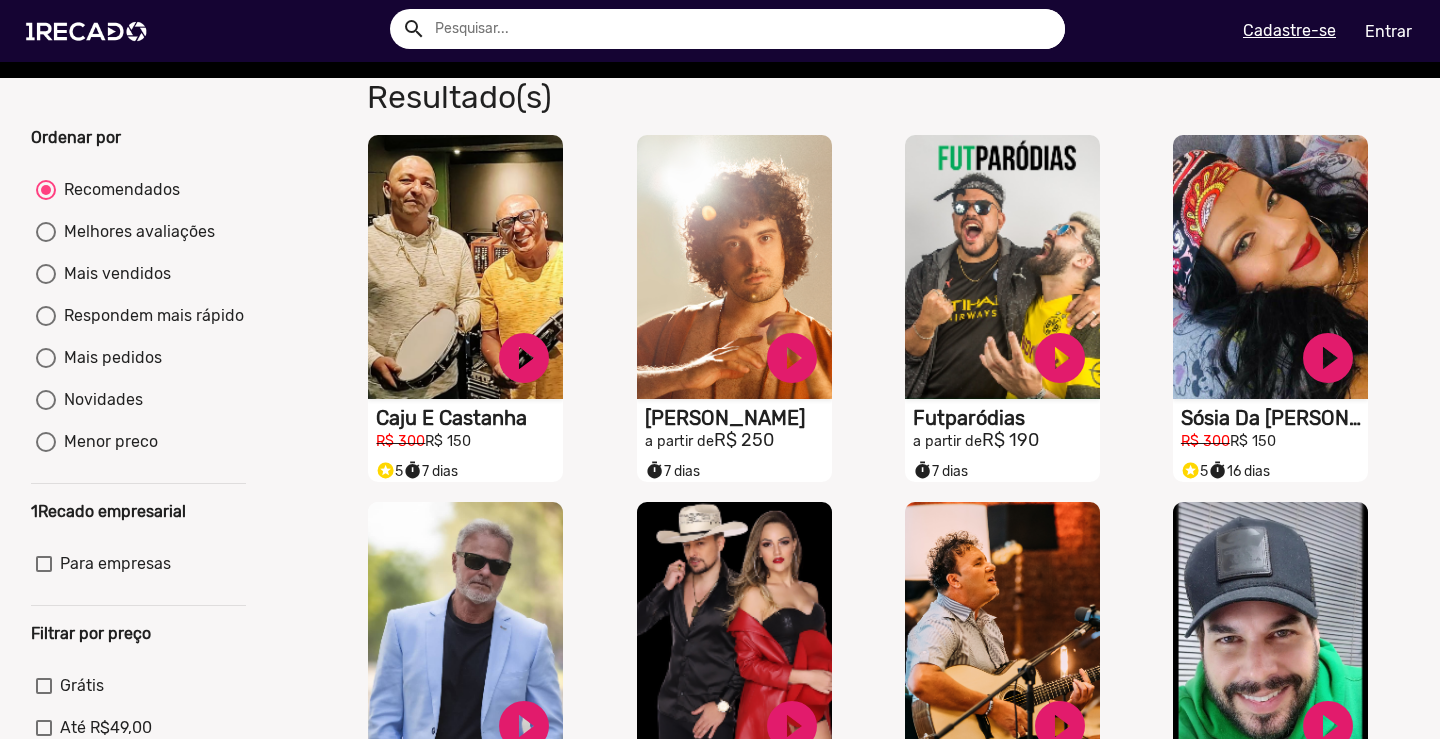 scroll, scrollTop: 0, scrollLeft: 0, axis: both 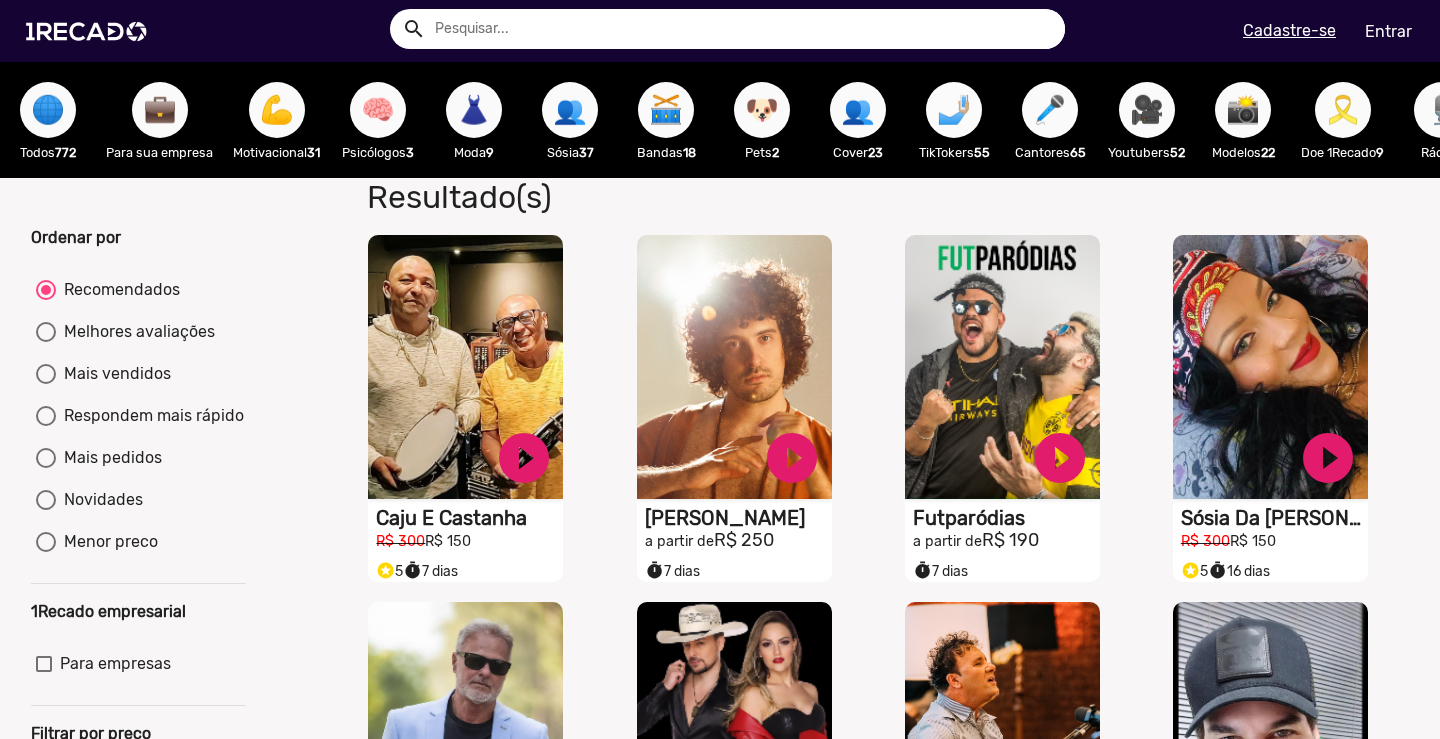 click on "🤳🏼" at bounding box center [954, 110] 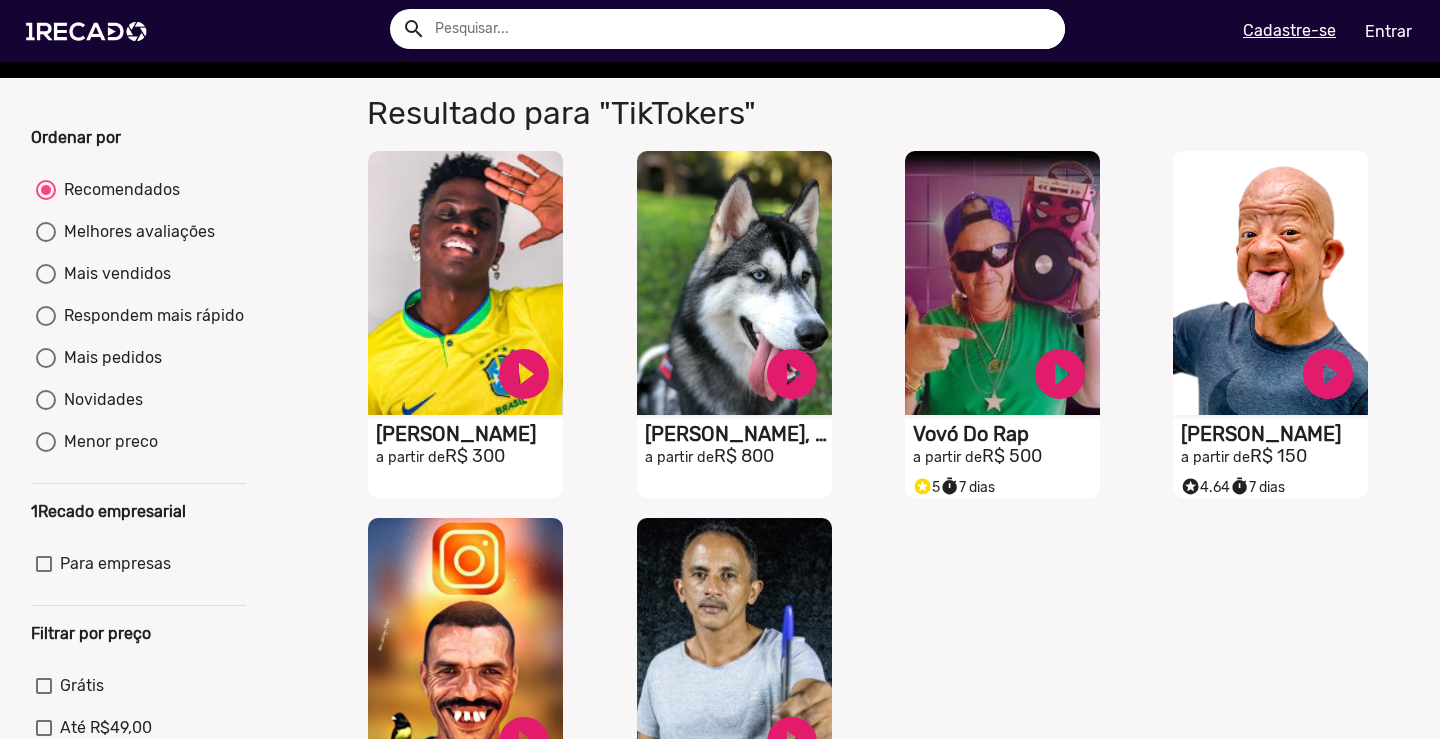 scroll, scrollTop: 300, scrollLeft: 0, axis: vertical 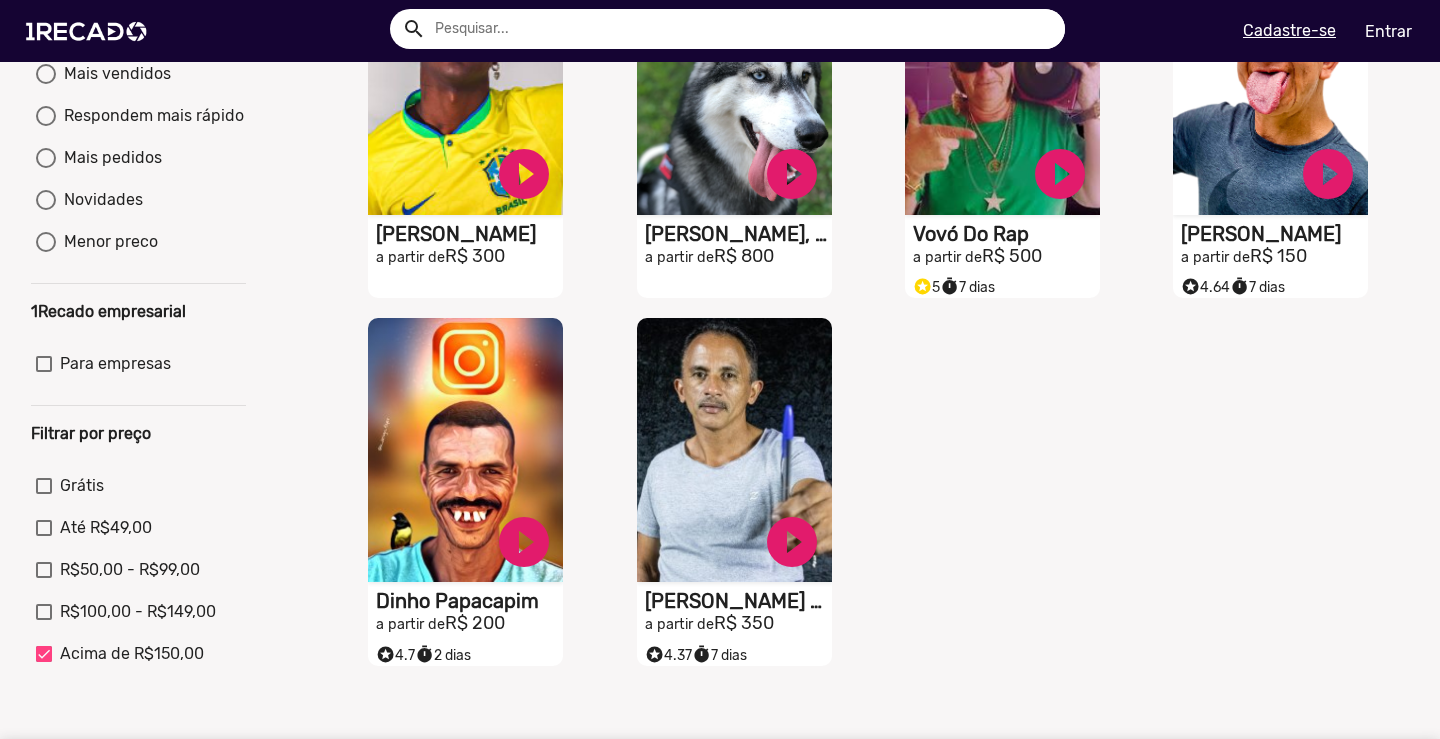 click on "Acima de R$150,00" at bounding box center (132, 654) 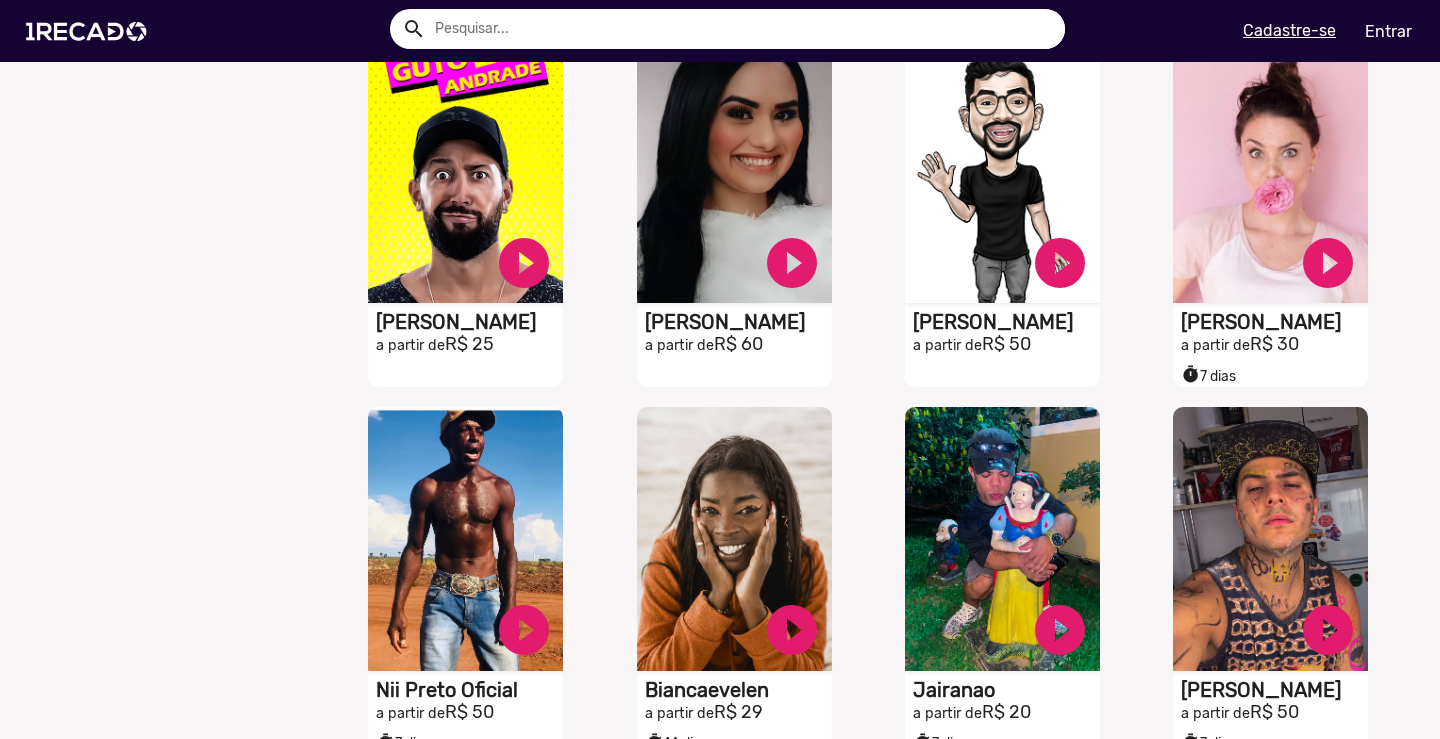 scroll, scrollTop: 1600, scrollLeft: 0, axis: vertical 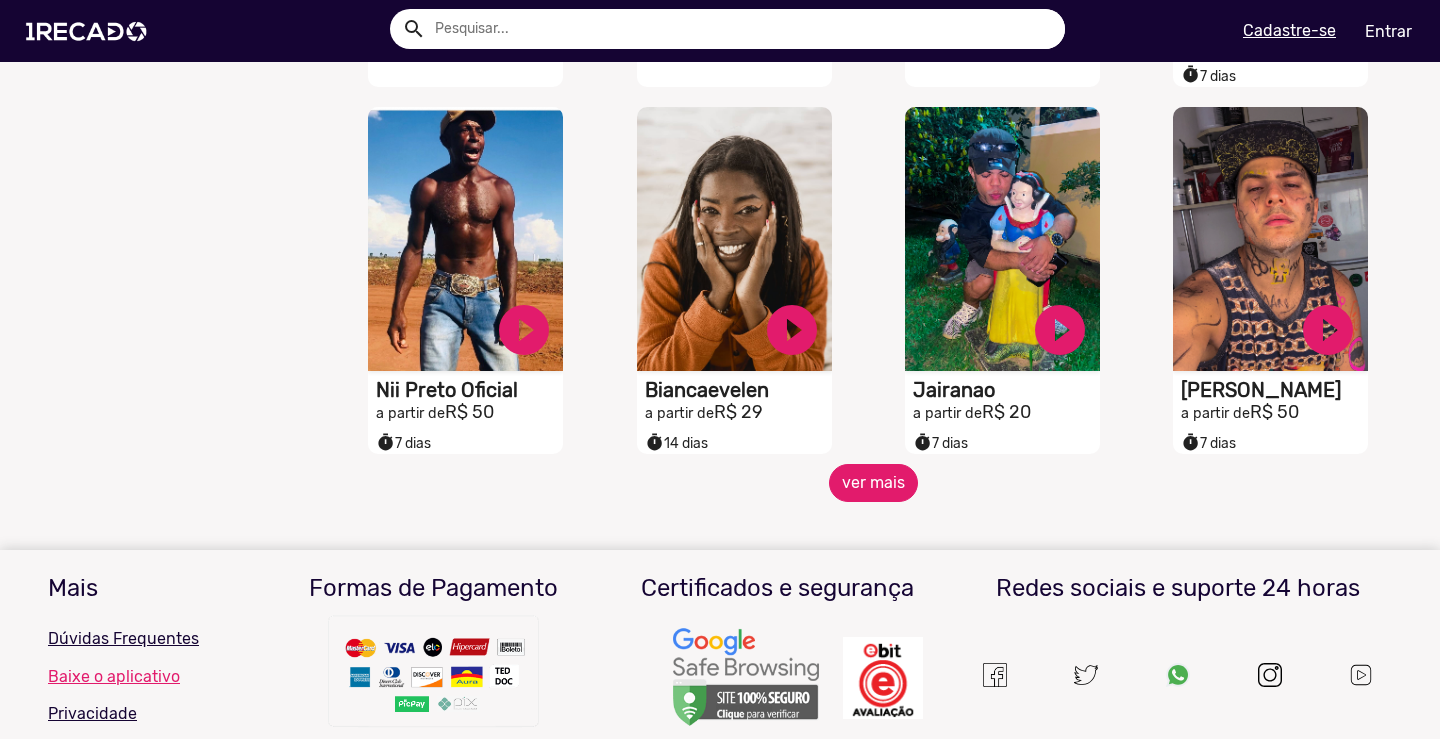 click on "ver mais" 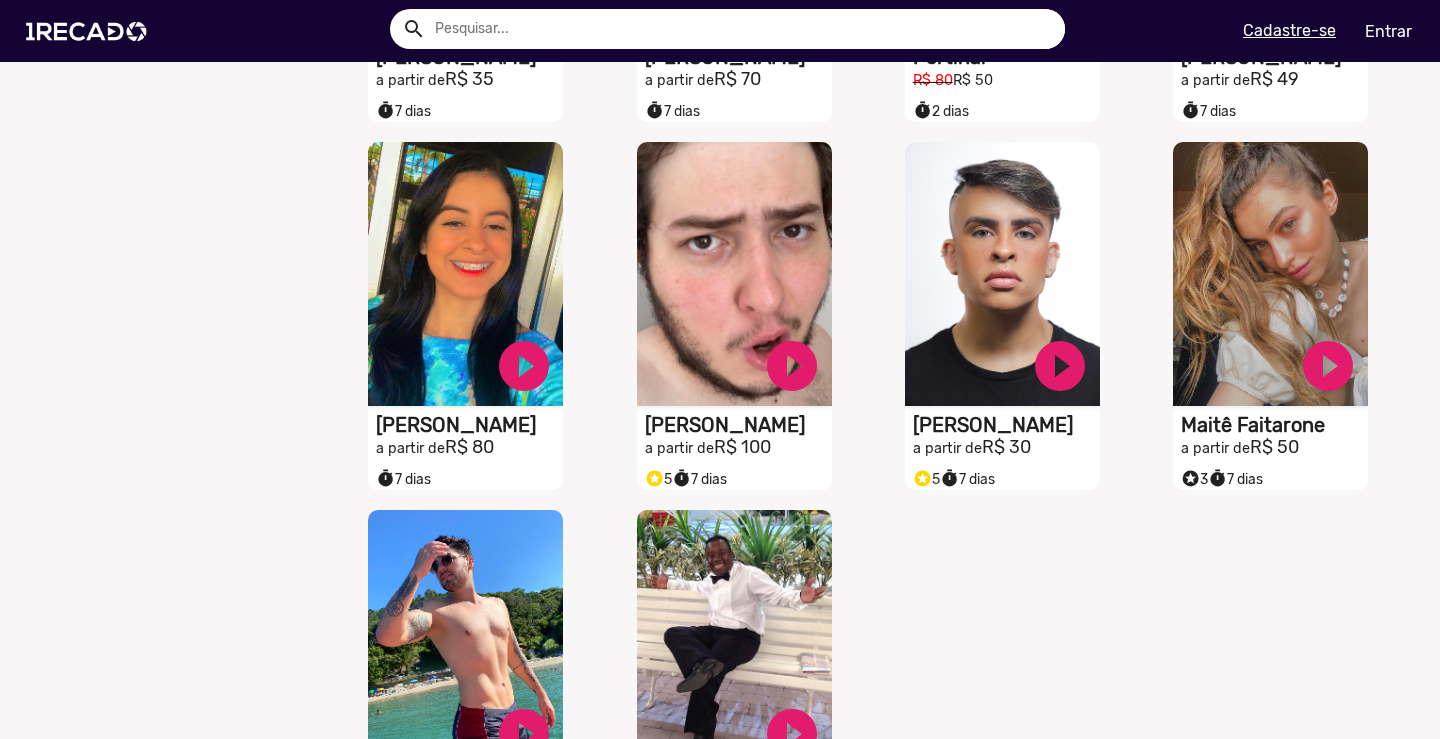 scroll, scrollTop: 2500, scrollLeft: 0, axis: vertical 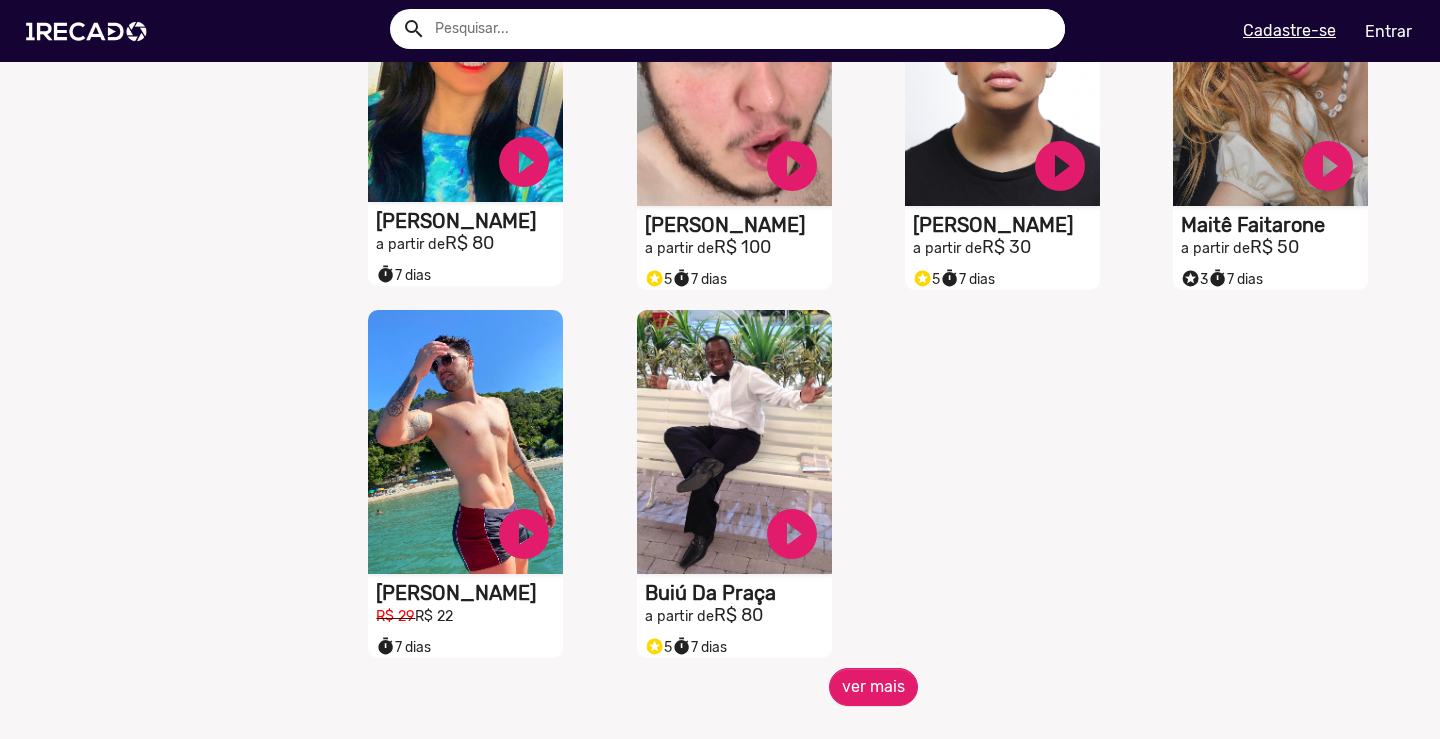 click on "S1RECADO vídeos dedicados para fãs e empresas" at bounding box center [465, -2117] 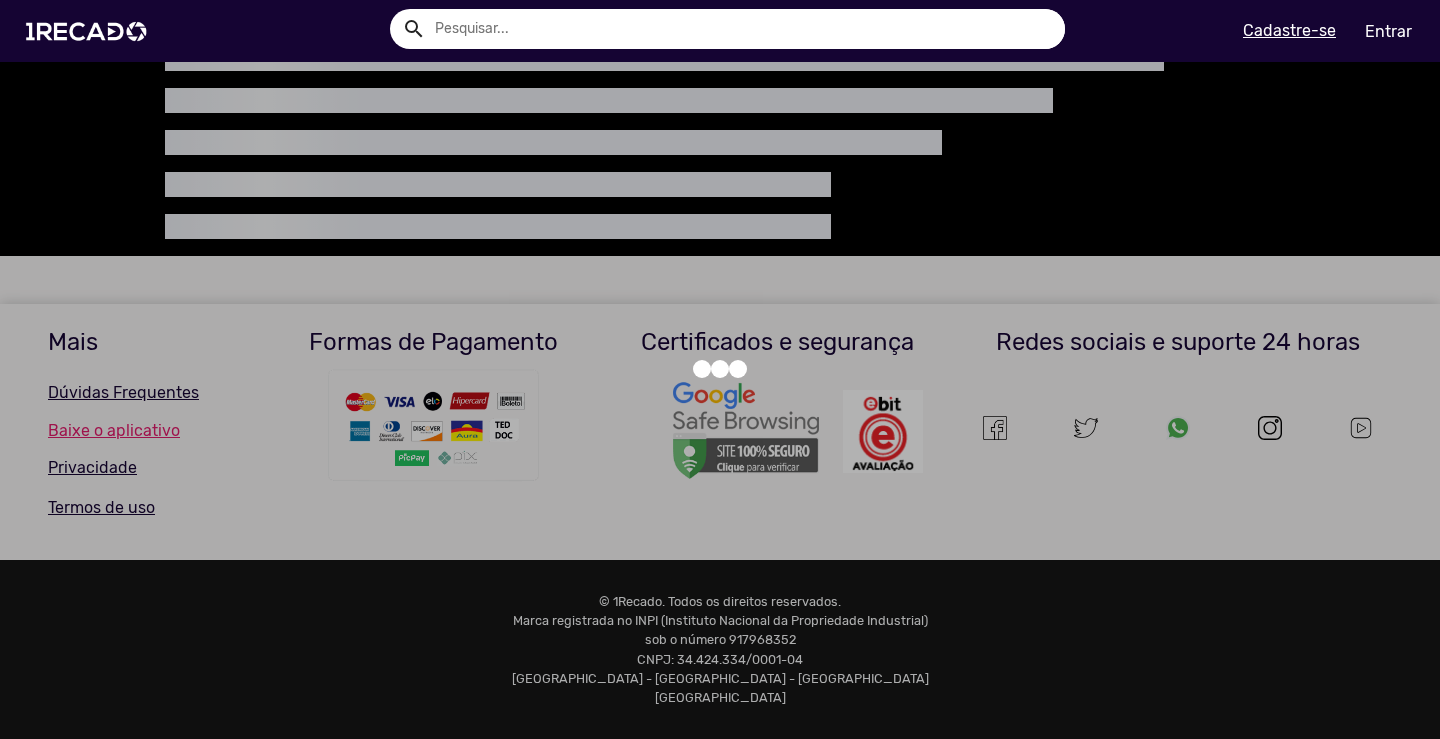 scroll, scrollTop: 0, scrollLeft: 0, axis: both 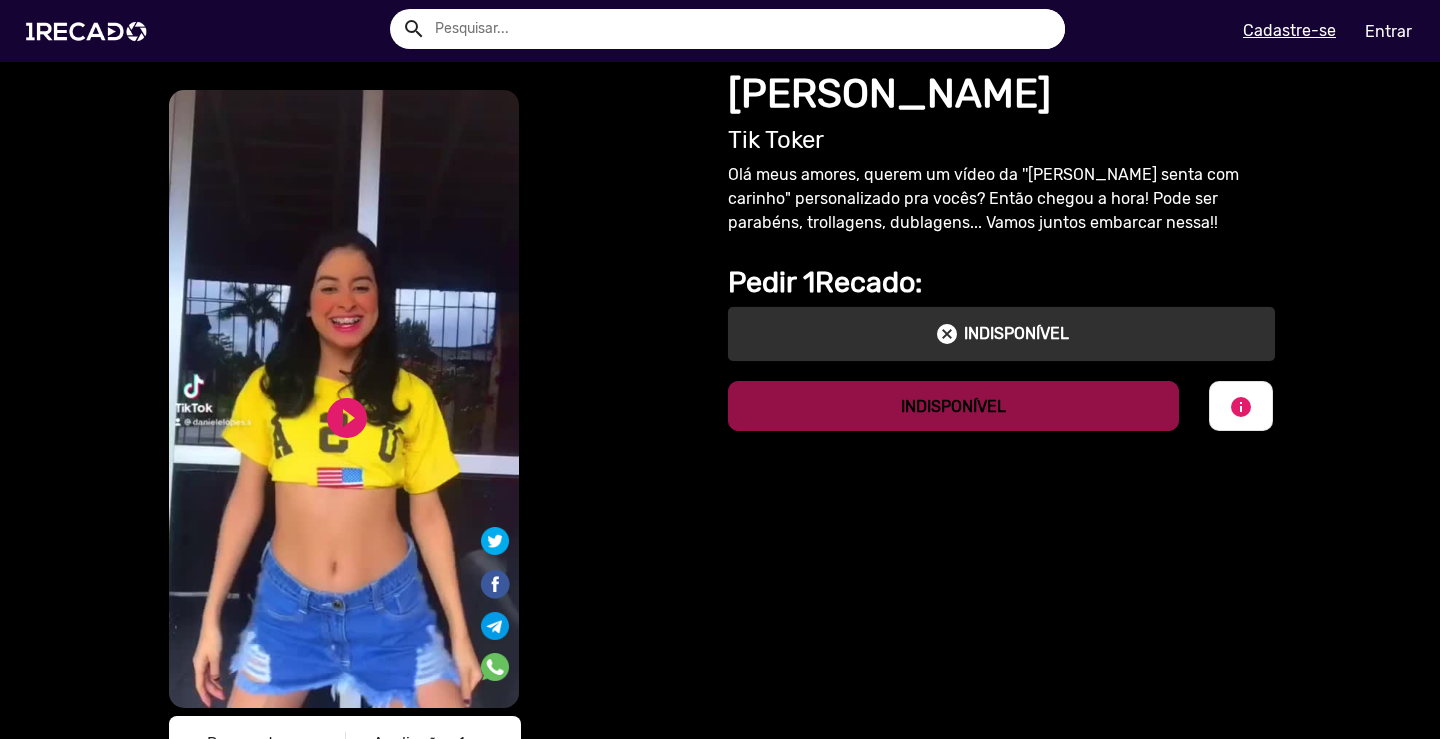 click on "cancel" 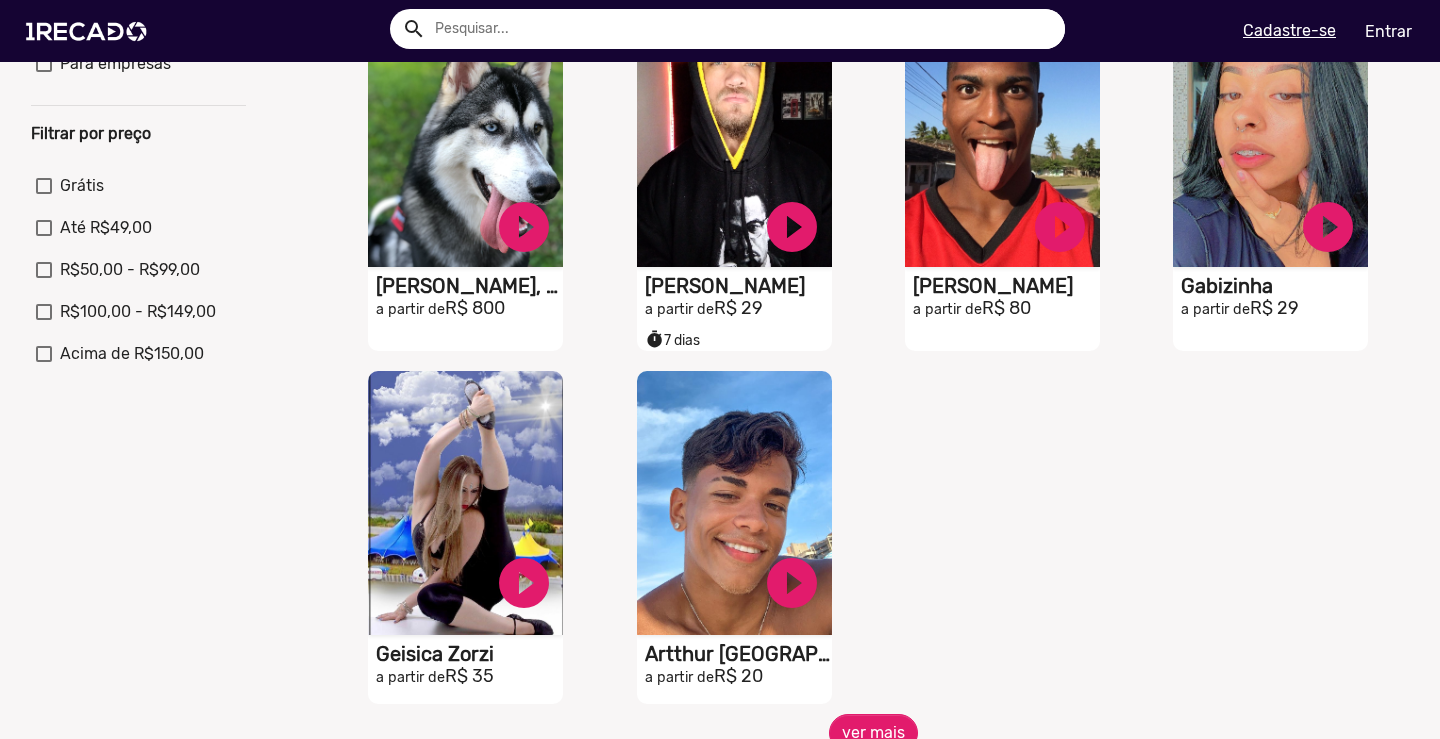 scroll, scrollTop: 1091, scrollLeft: 0, axis: vertical 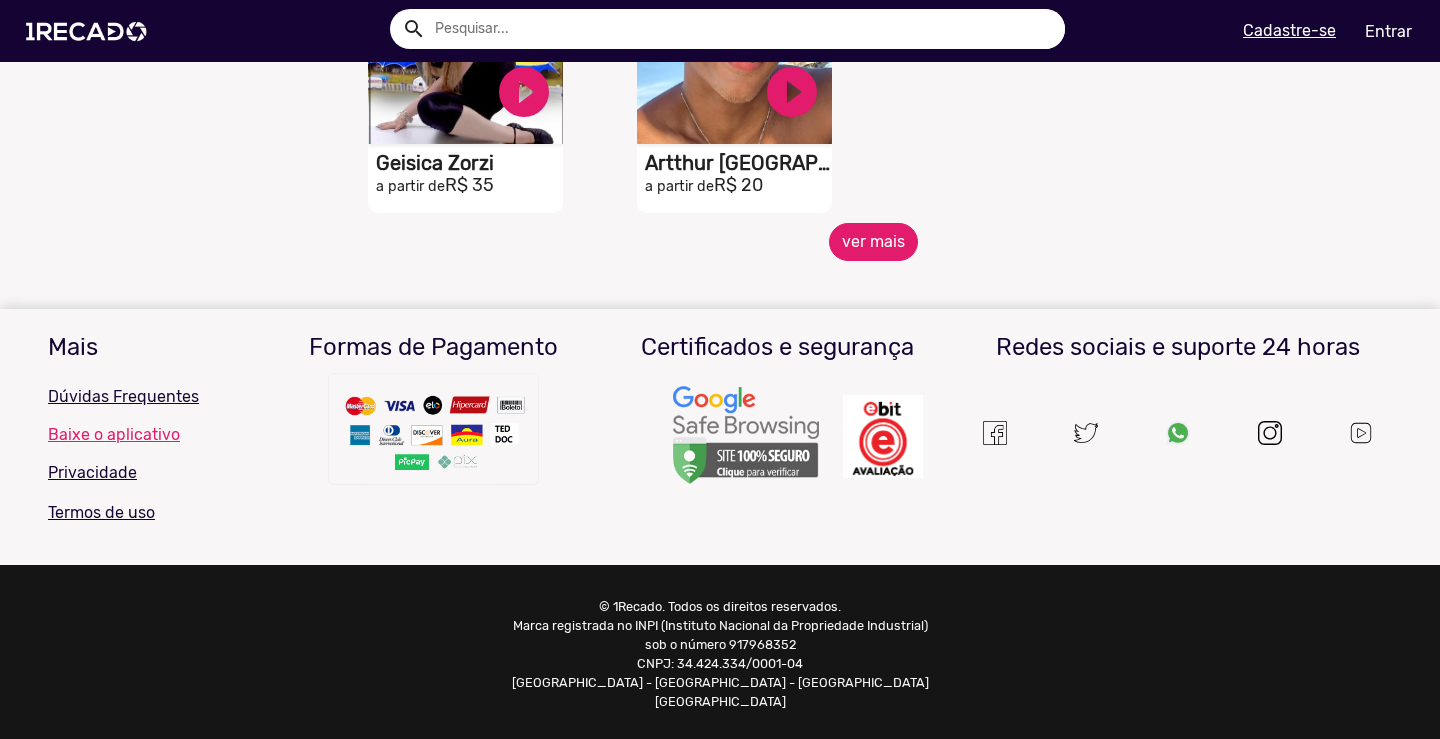 click on "ver mais" 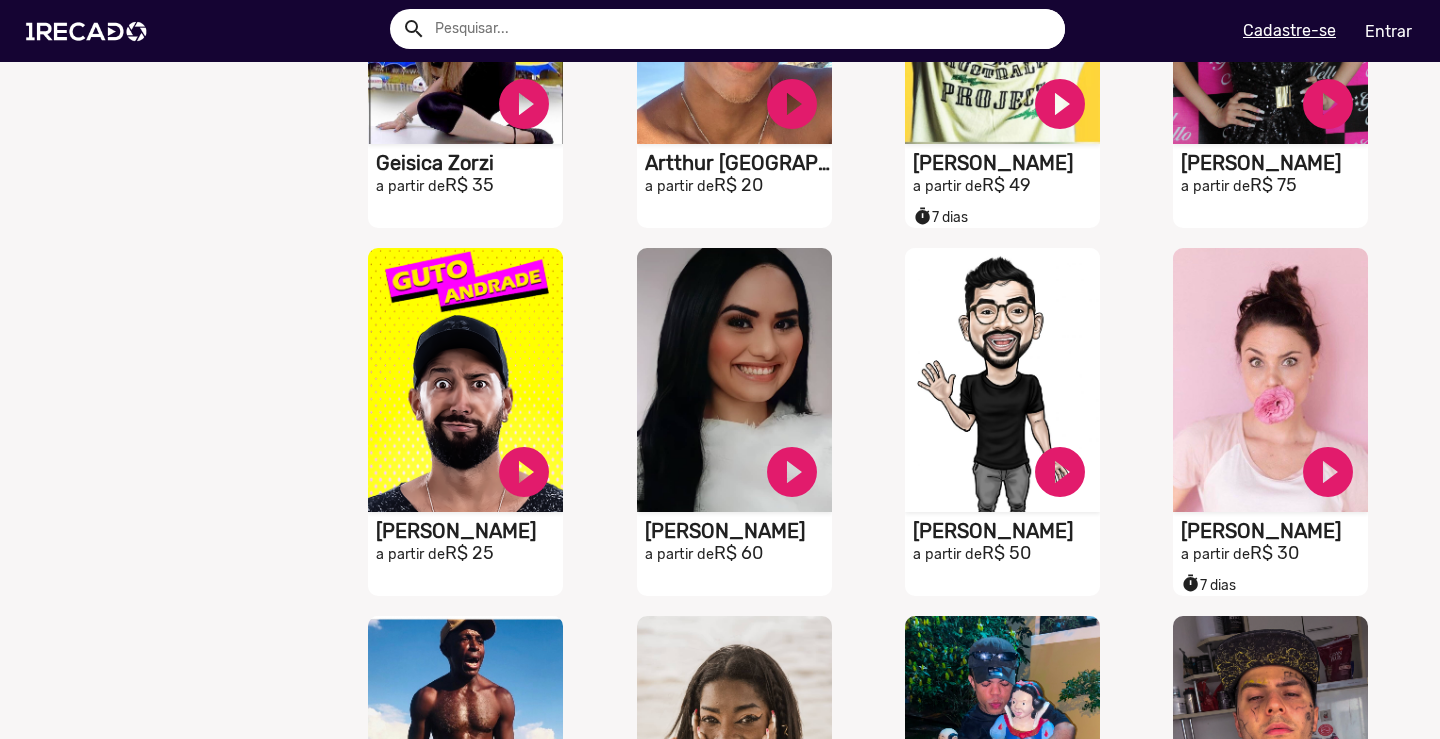 scroll, scrollTop: 1691, scrollLeft: 0, axis: vertical 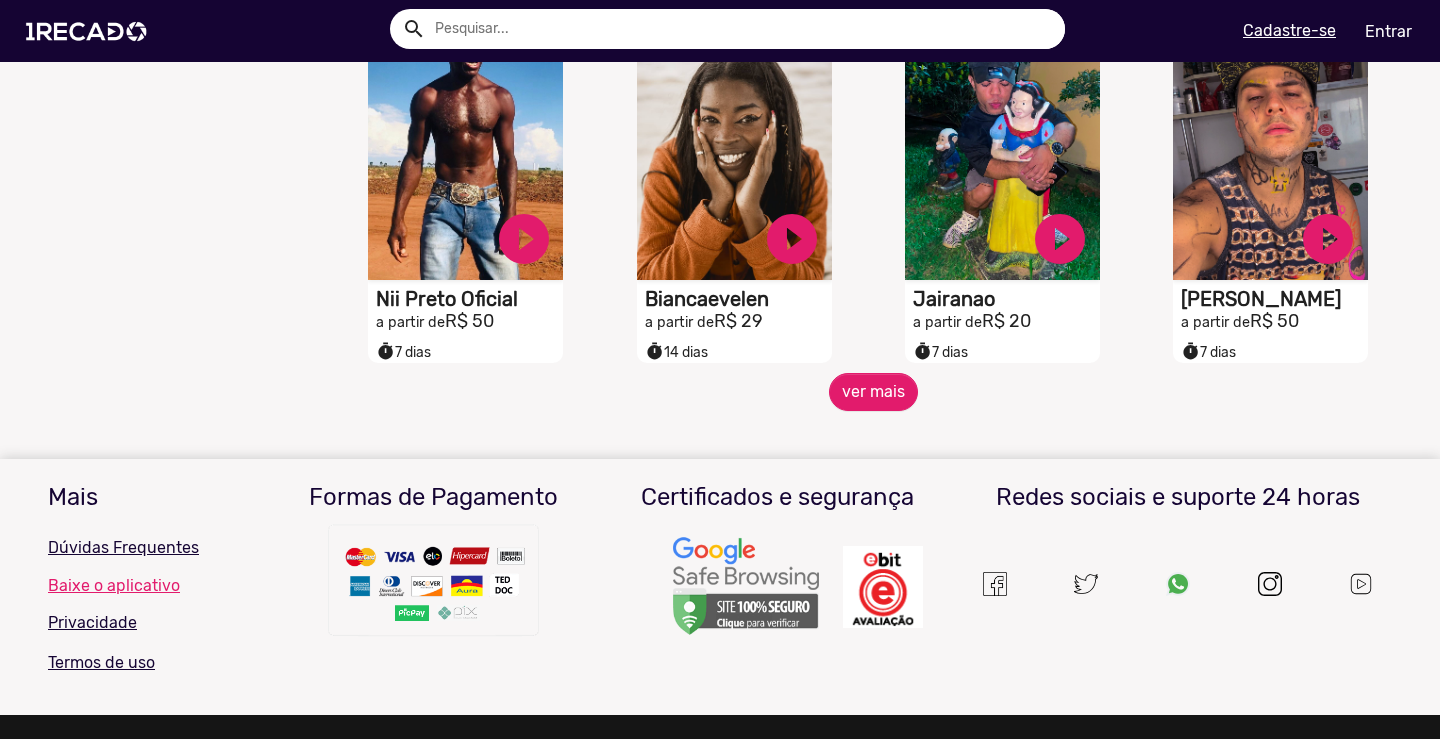 click on "S1RECADO vídeos dedicados para fãs e empresas   play_circle_filled  Biancaevelen  a partir de  R$ 29  timer  14 dias" 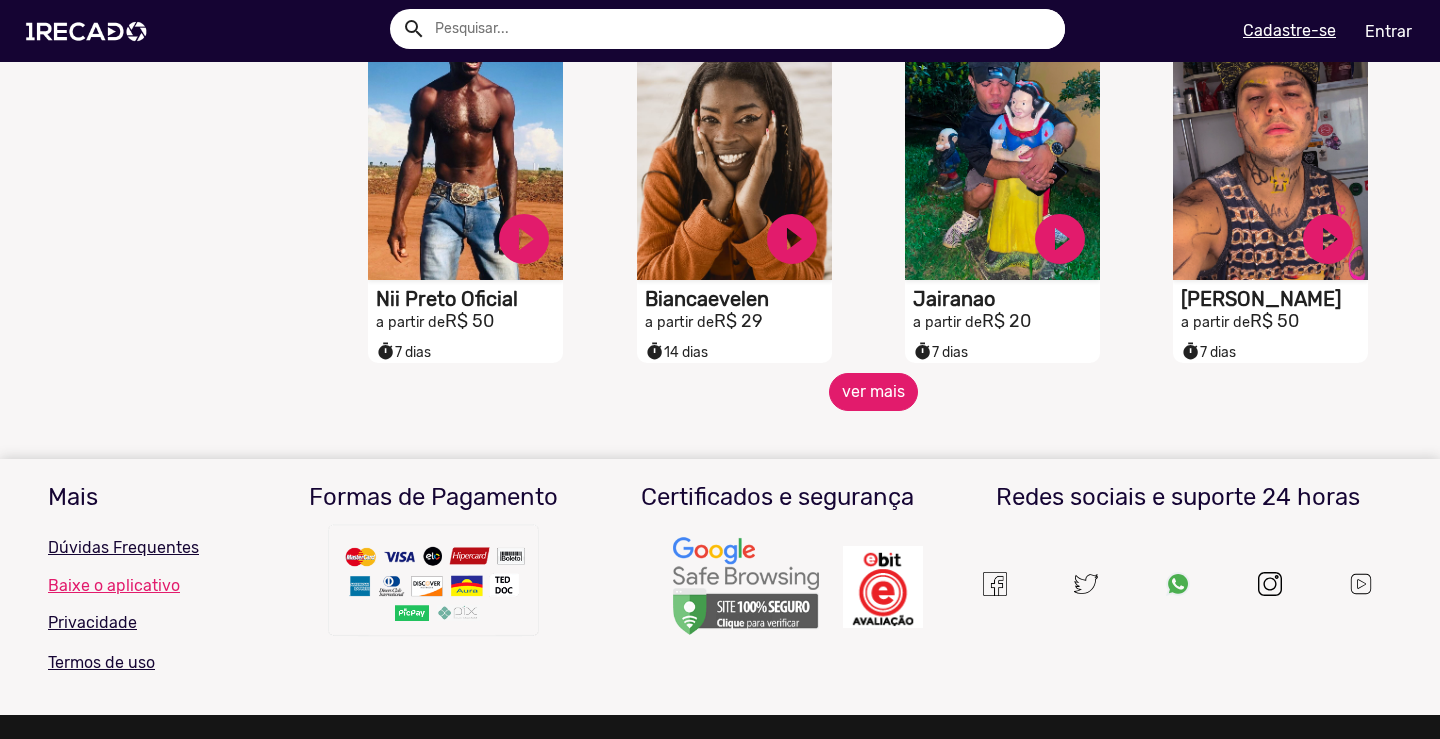 click on "ver mais" 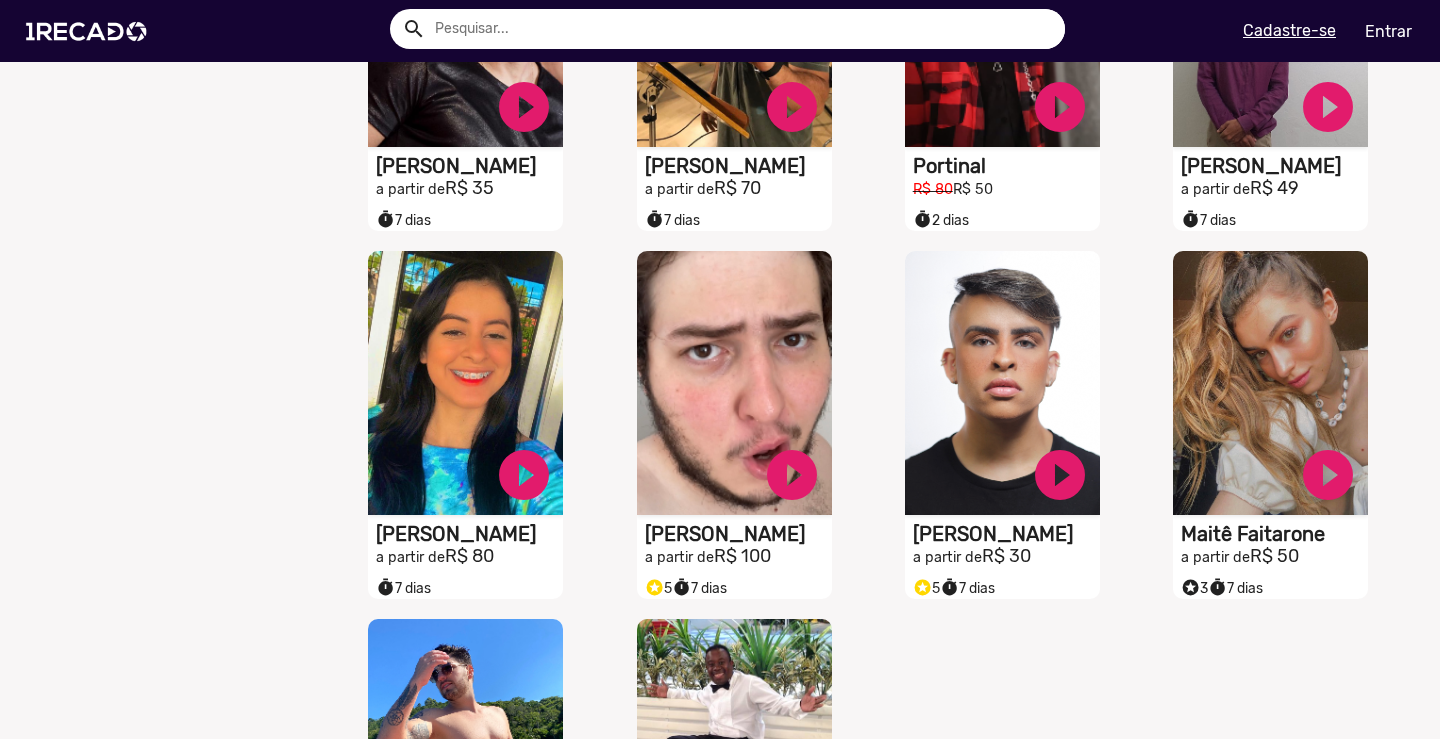 scroll, scrollTop: 2691, scrollLeft: 0, axis: vertical 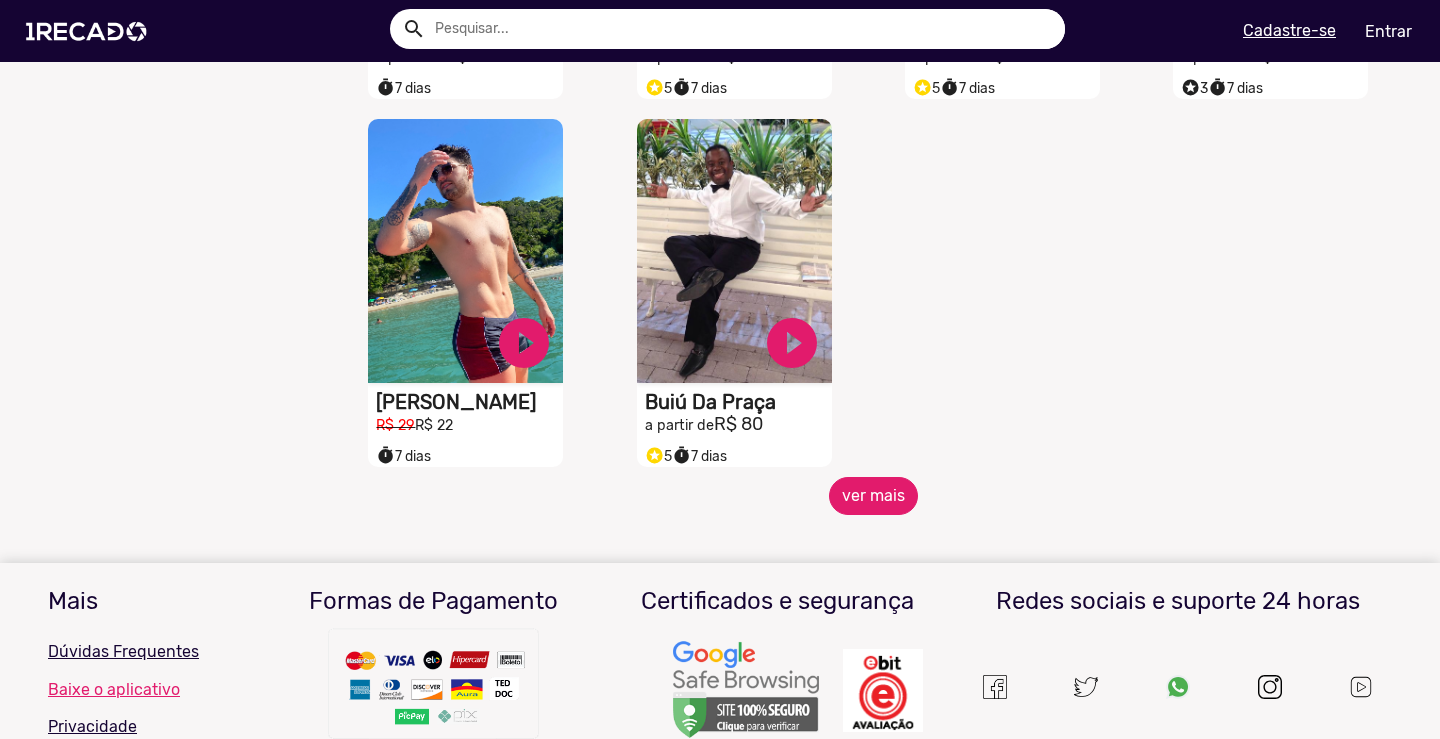 click on "ver mais" 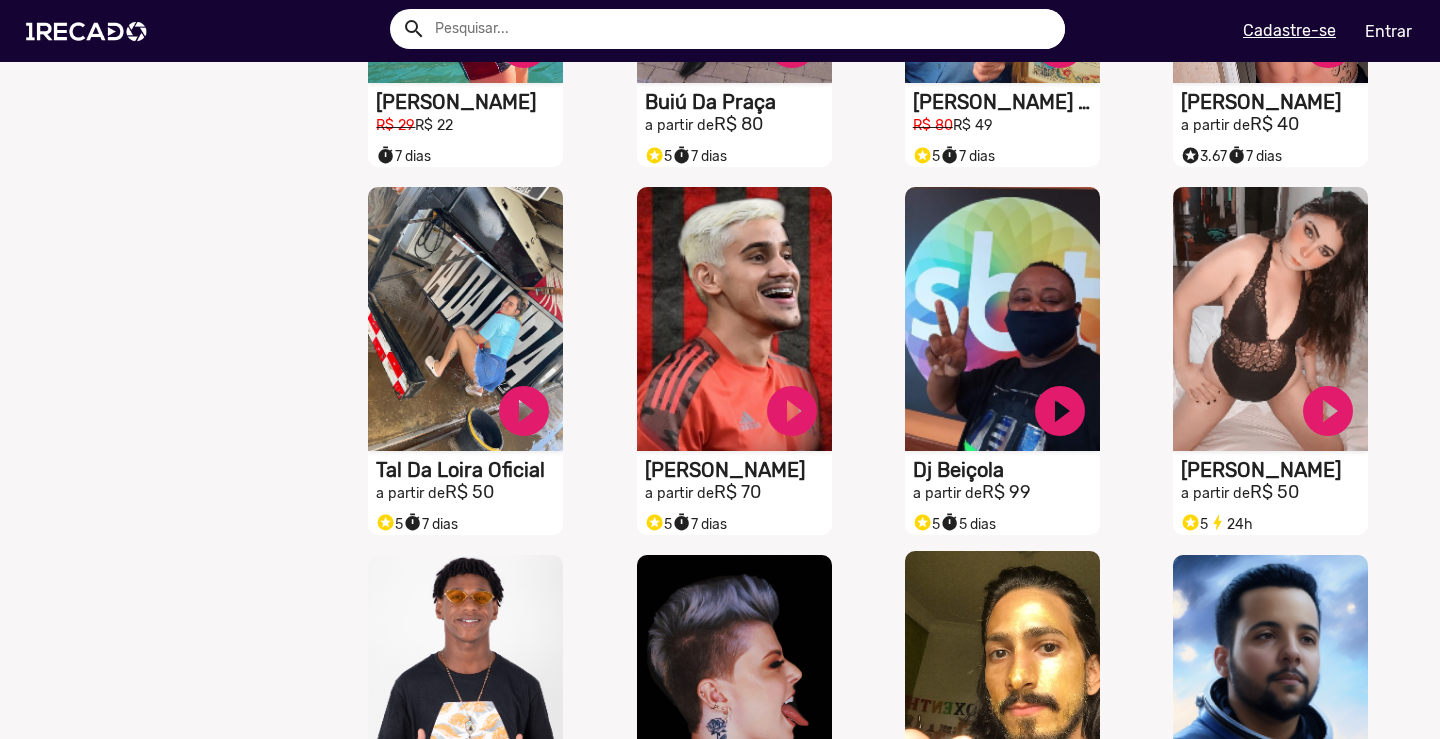 scroll, scrollTop: 3491, scrollLeft: 0, axis: vertical 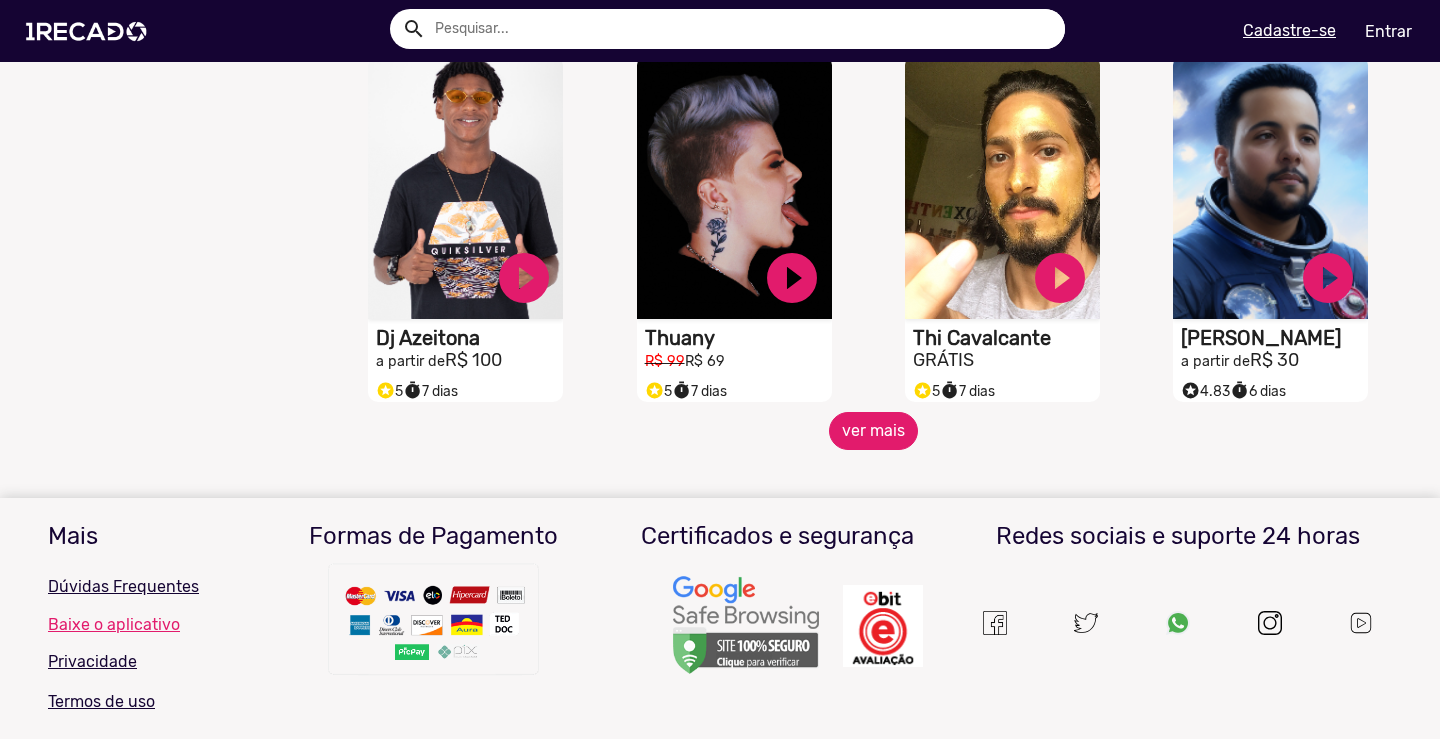 click on "ver mais" 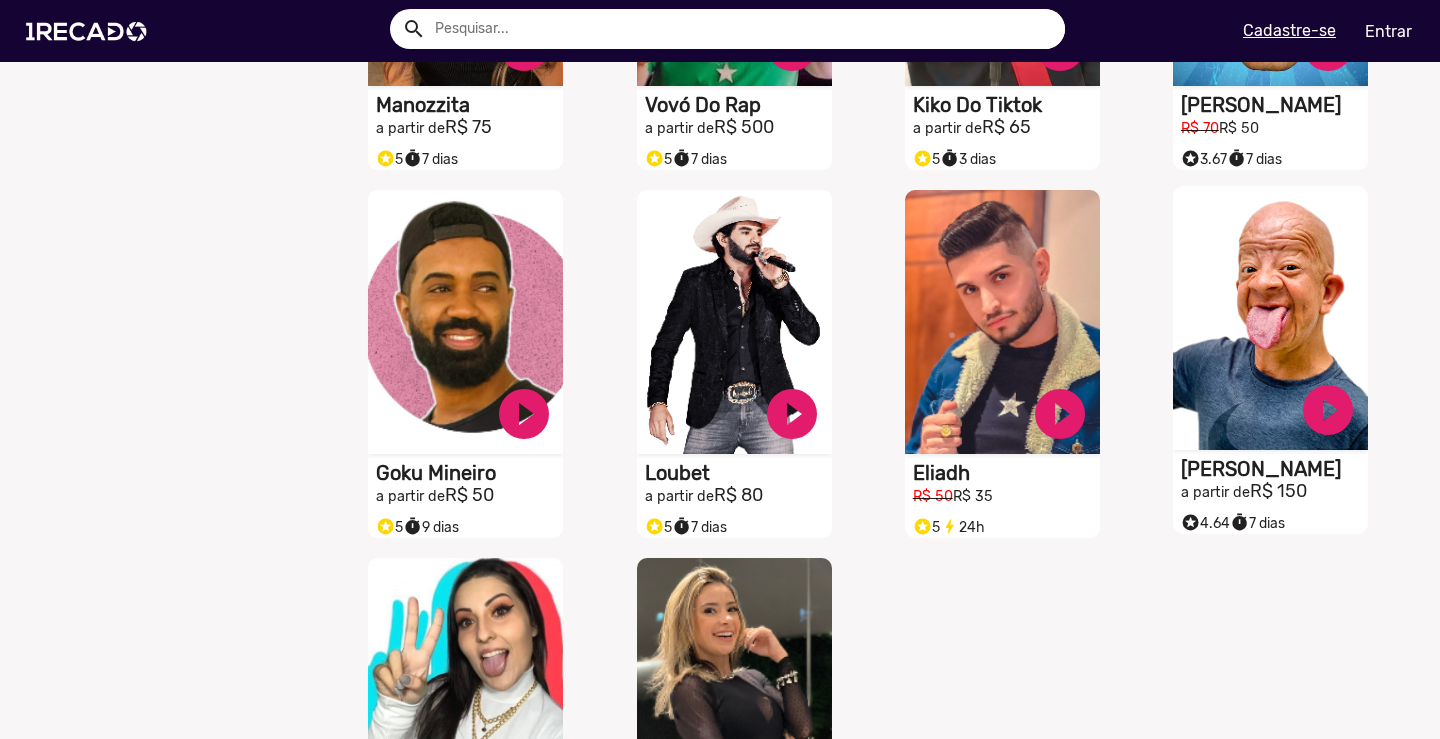 scroll, scrollTop: 4491, scrollLeft: 0, axis: vertical 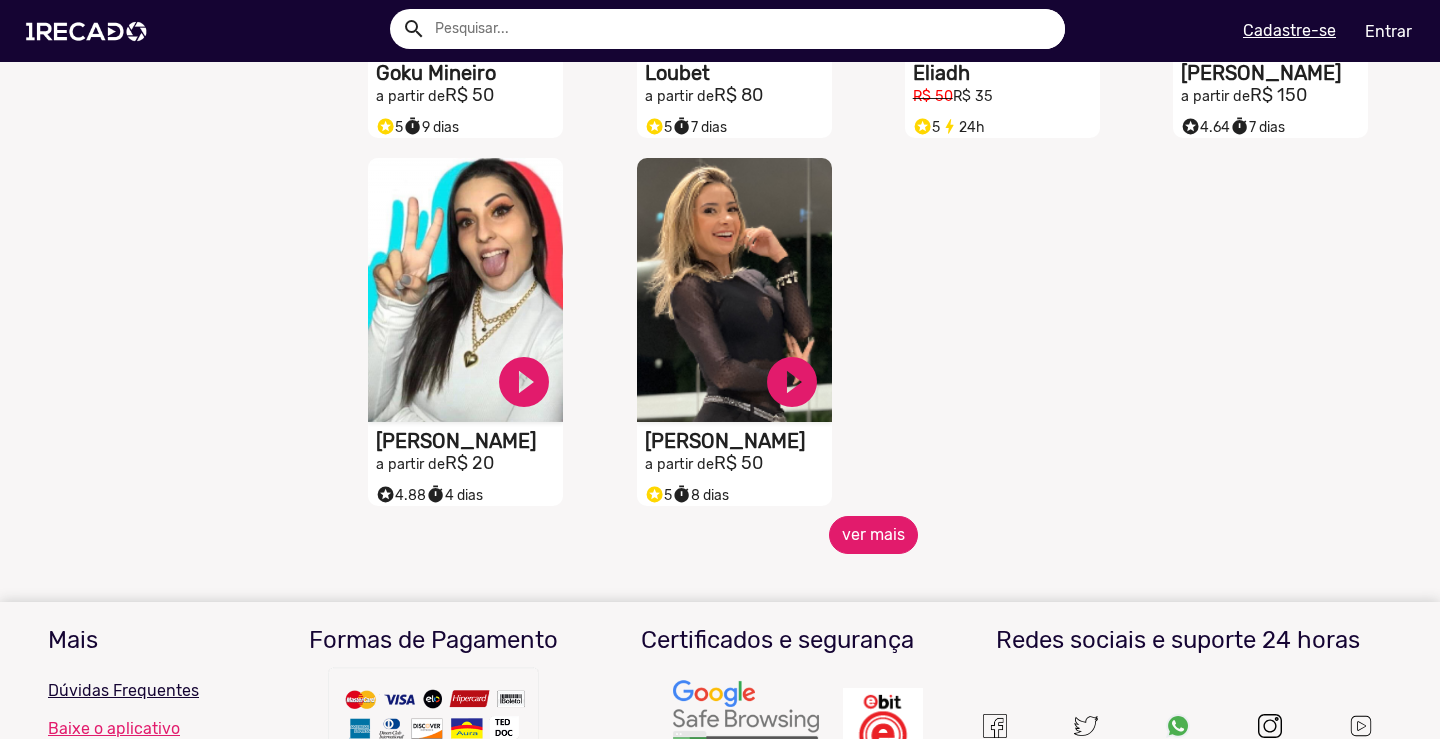 click on "ver mais" 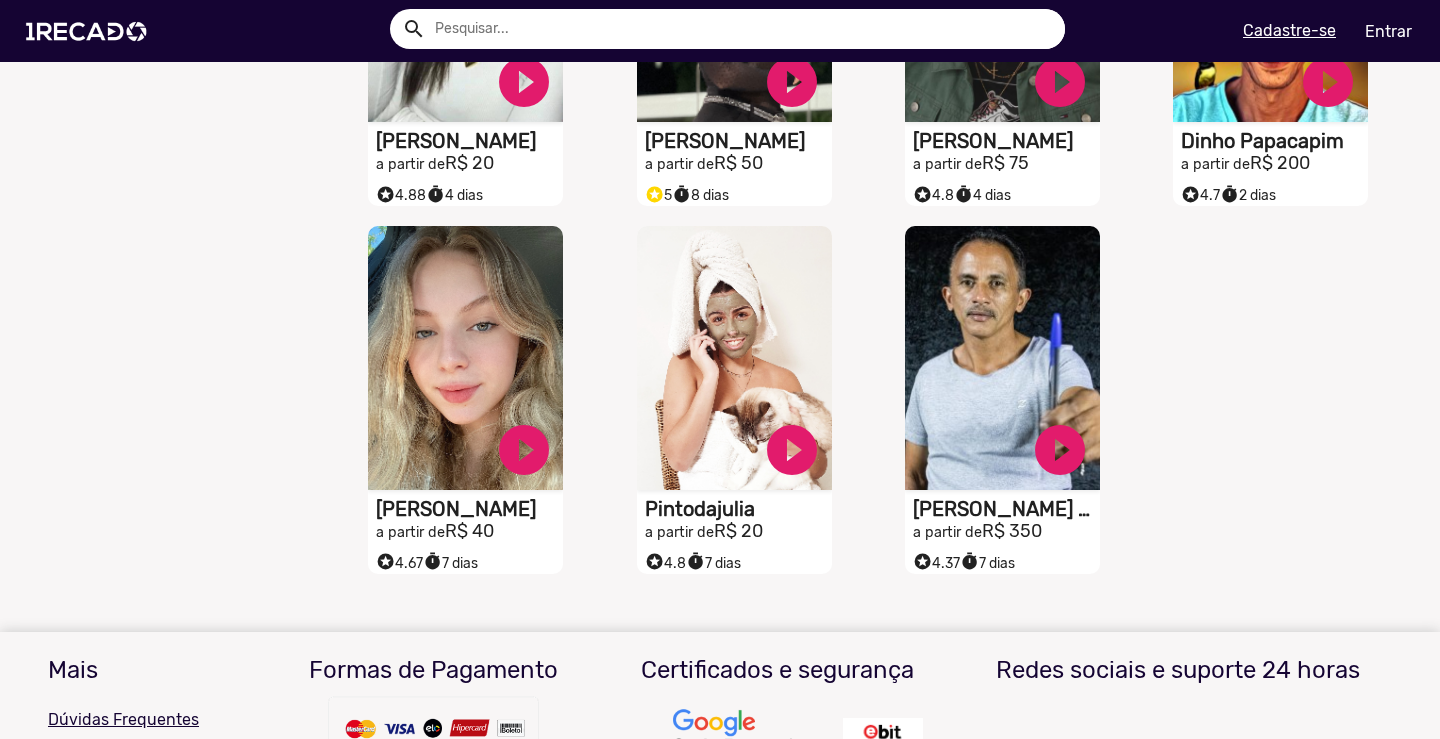 scroll, scrollTop: 4691, scrollLeft: 0, axis: vertical 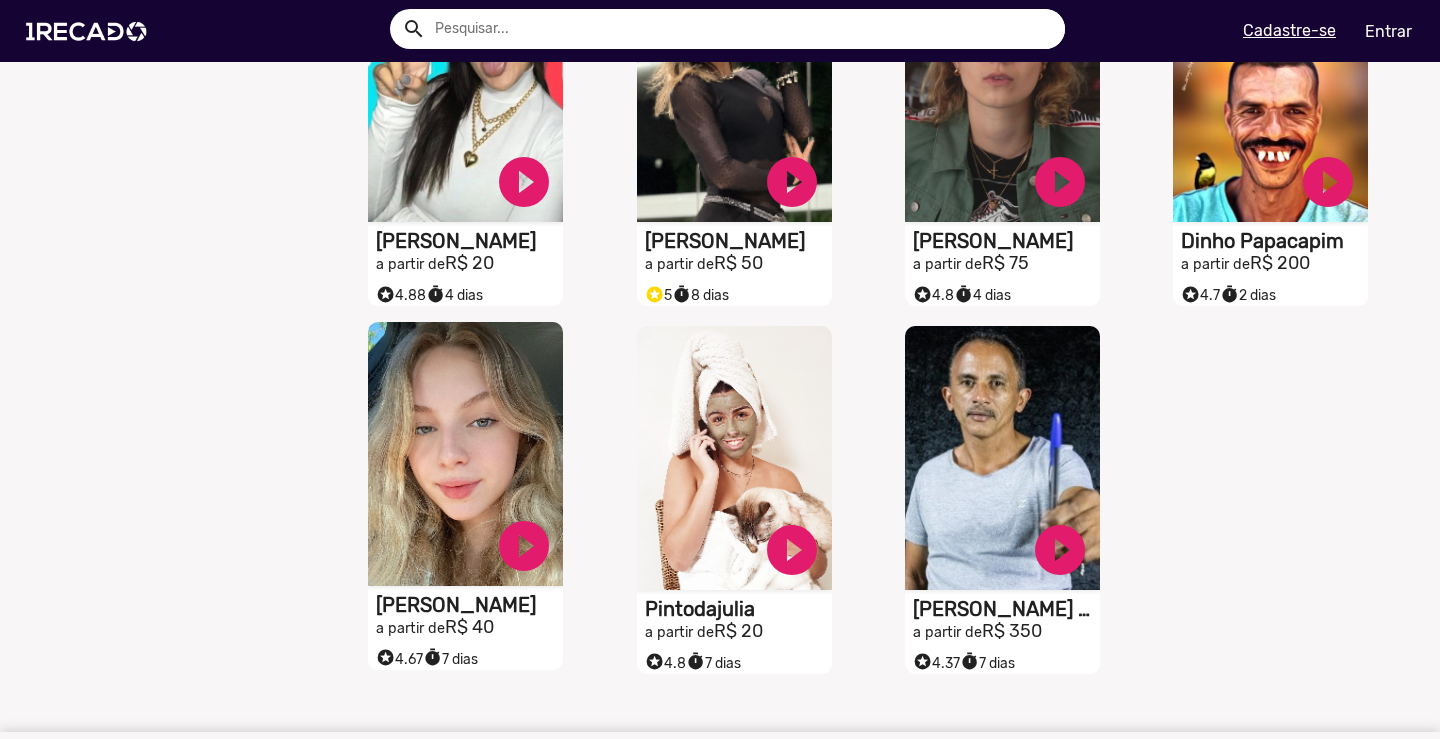 click on "S1RECADO vídeos dedicados para fãs e empresas" at bounding box center (465, -4308) 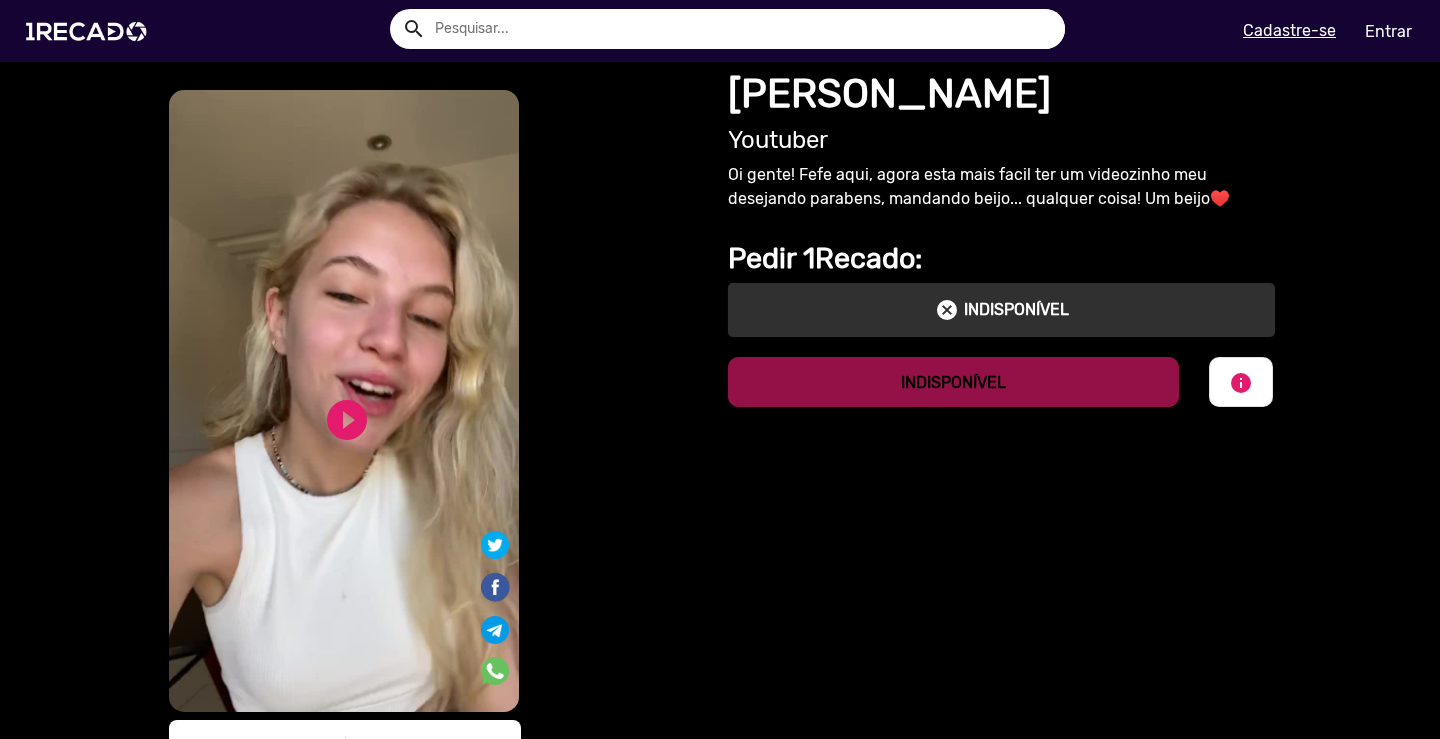 click on "S1RECADO vídeos dedicados para fãs e empresas" at bounding box center (344, 401) 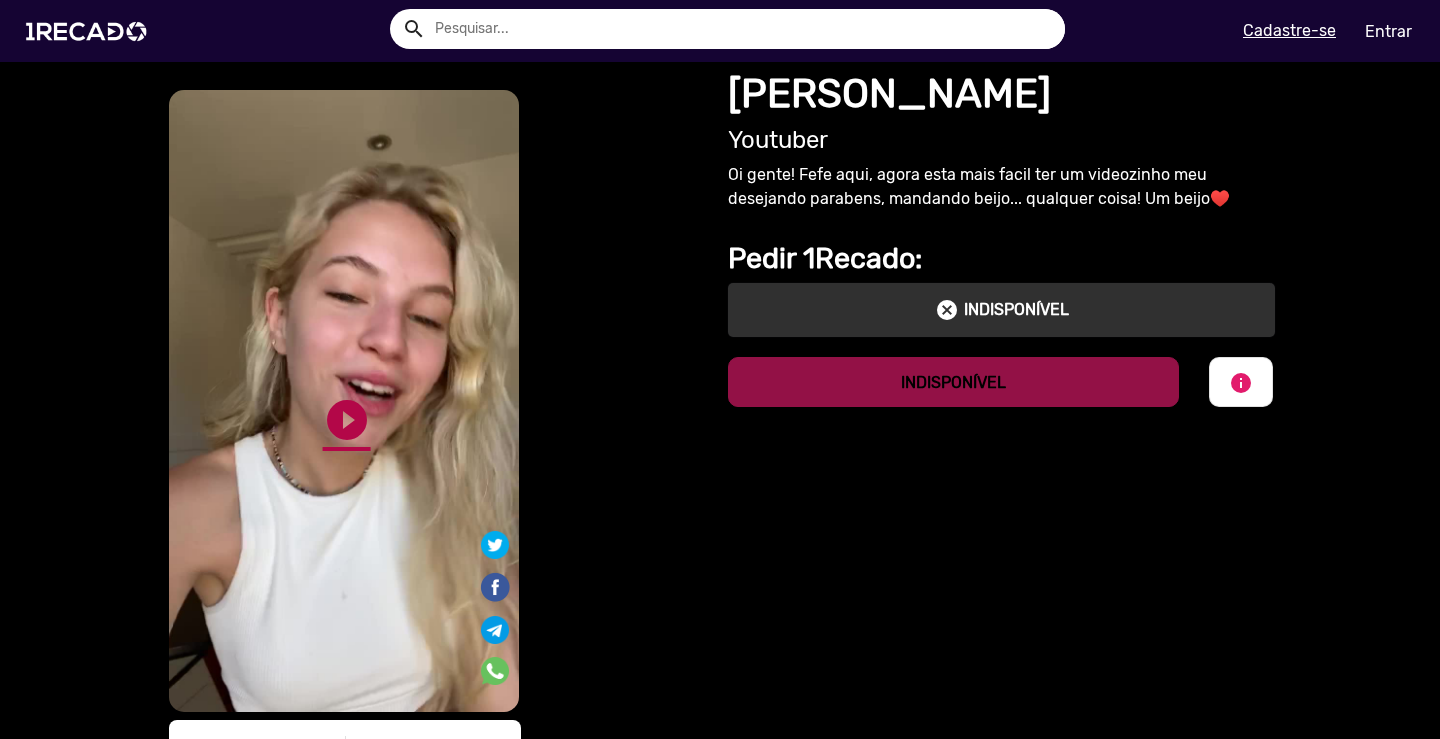 click on "play_circle_filled" 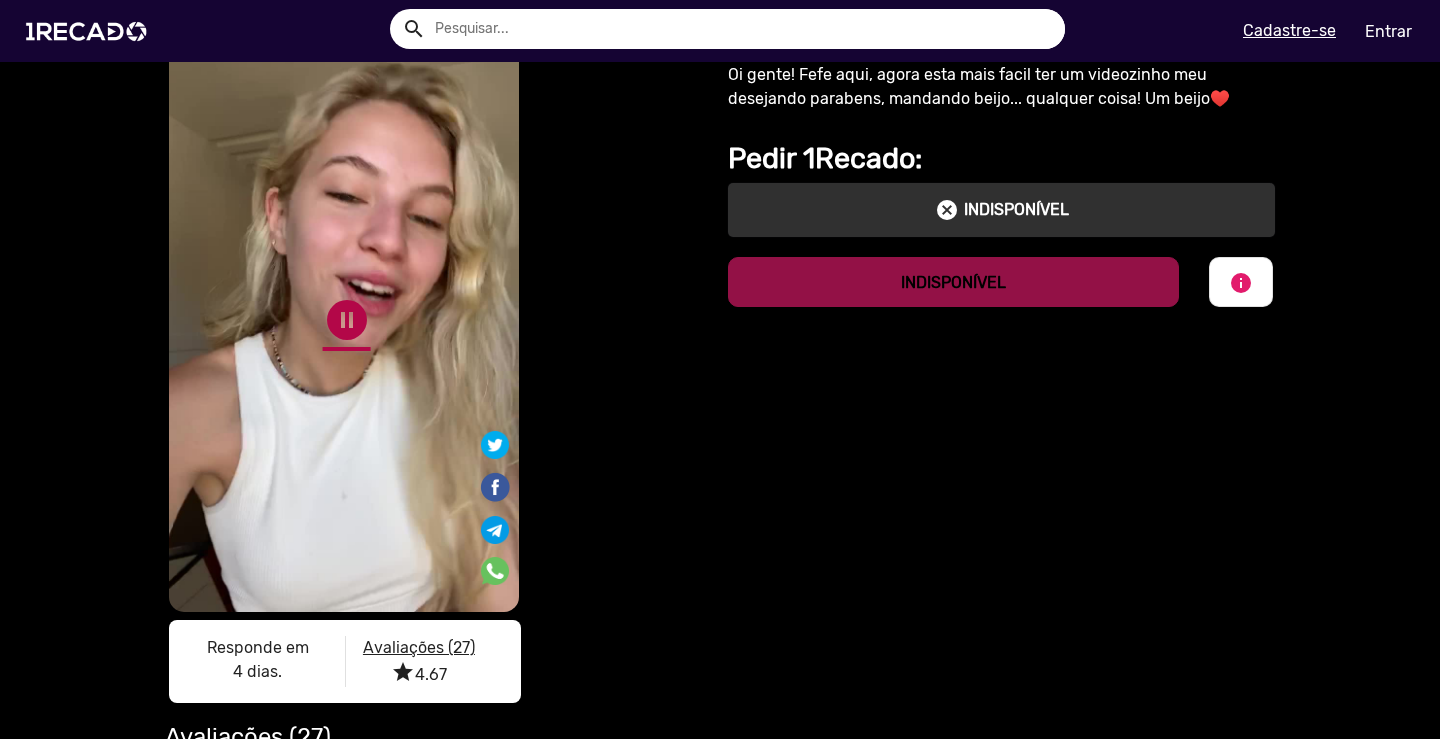 scroll, scrollTop: 0, scrollLeft: 0, axis: both 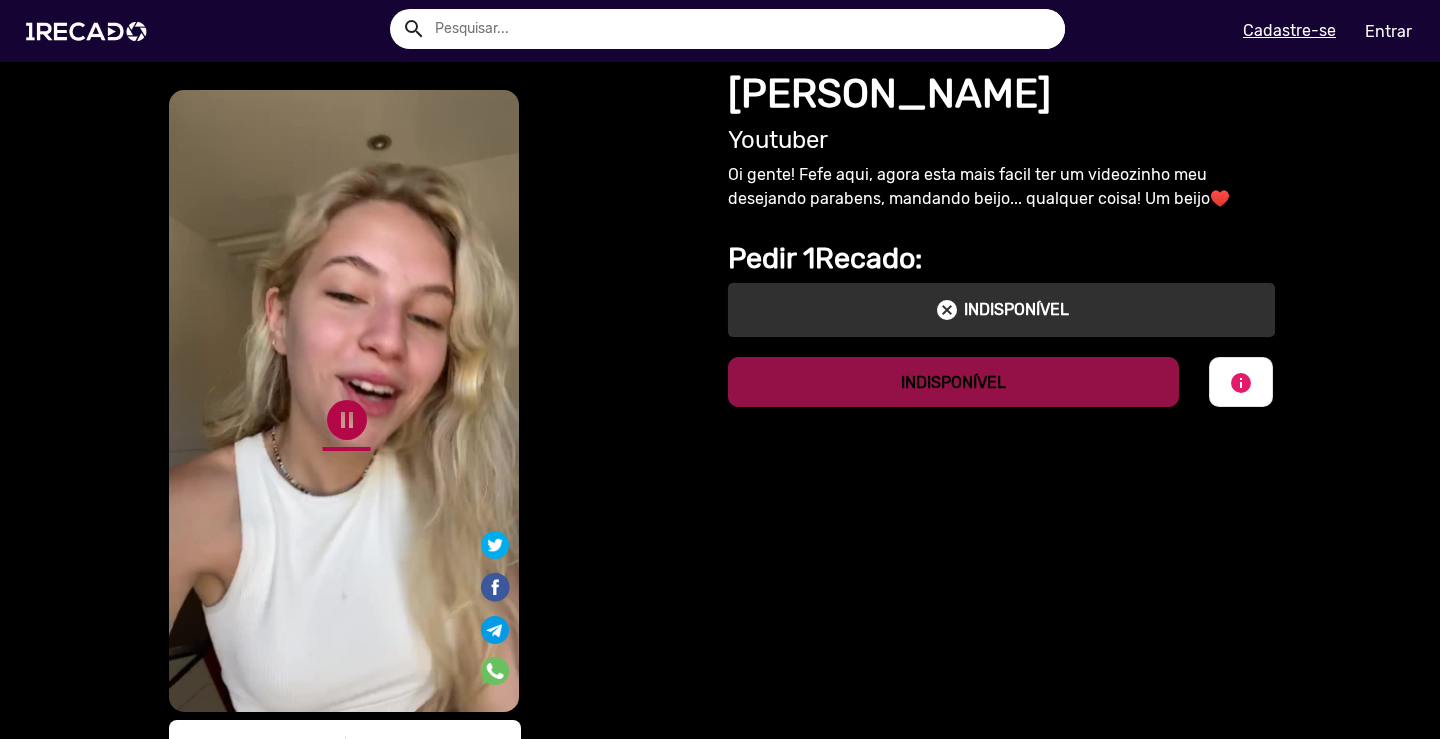 click on "pause_circle" 